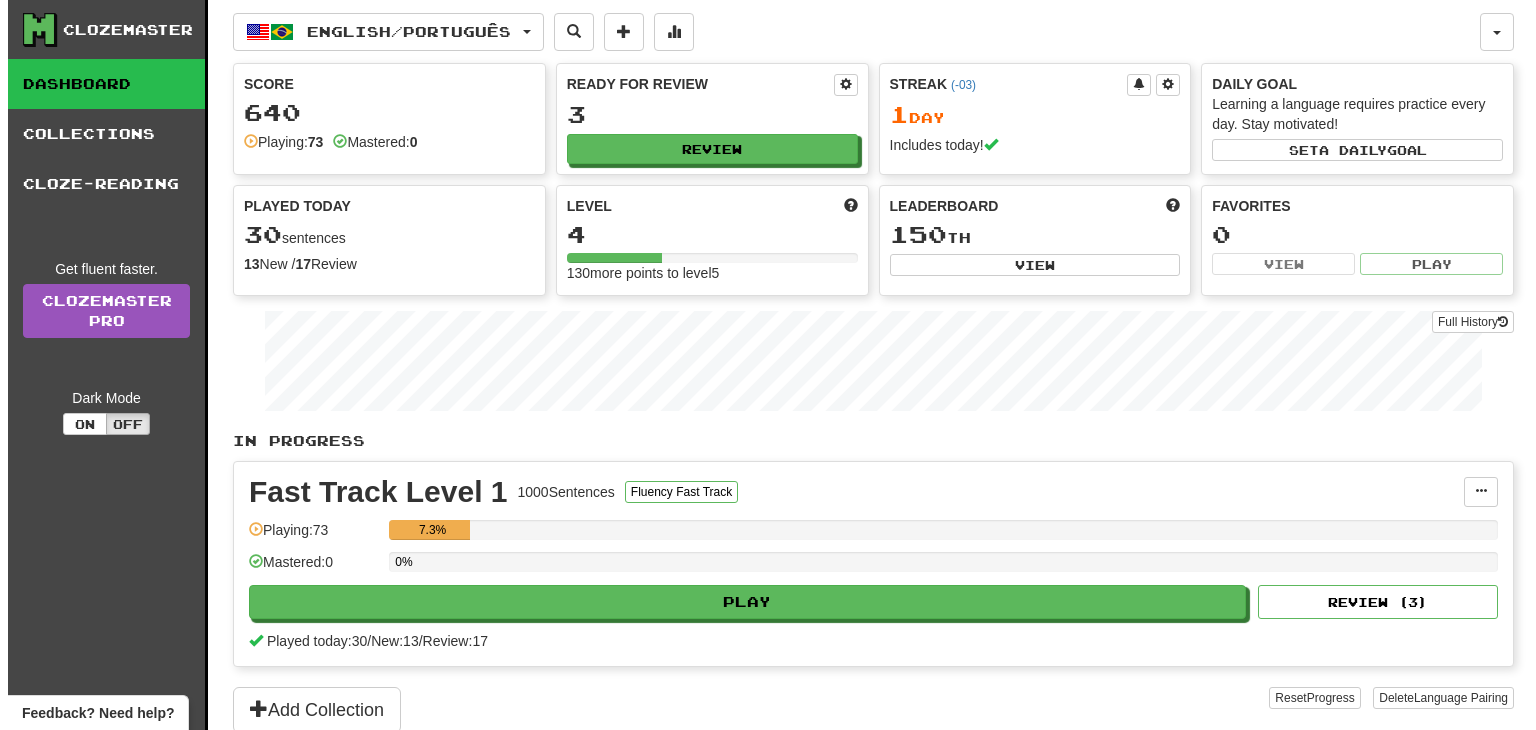 scroll, scrollTop: 0, scrollLeft: 0, axis: both 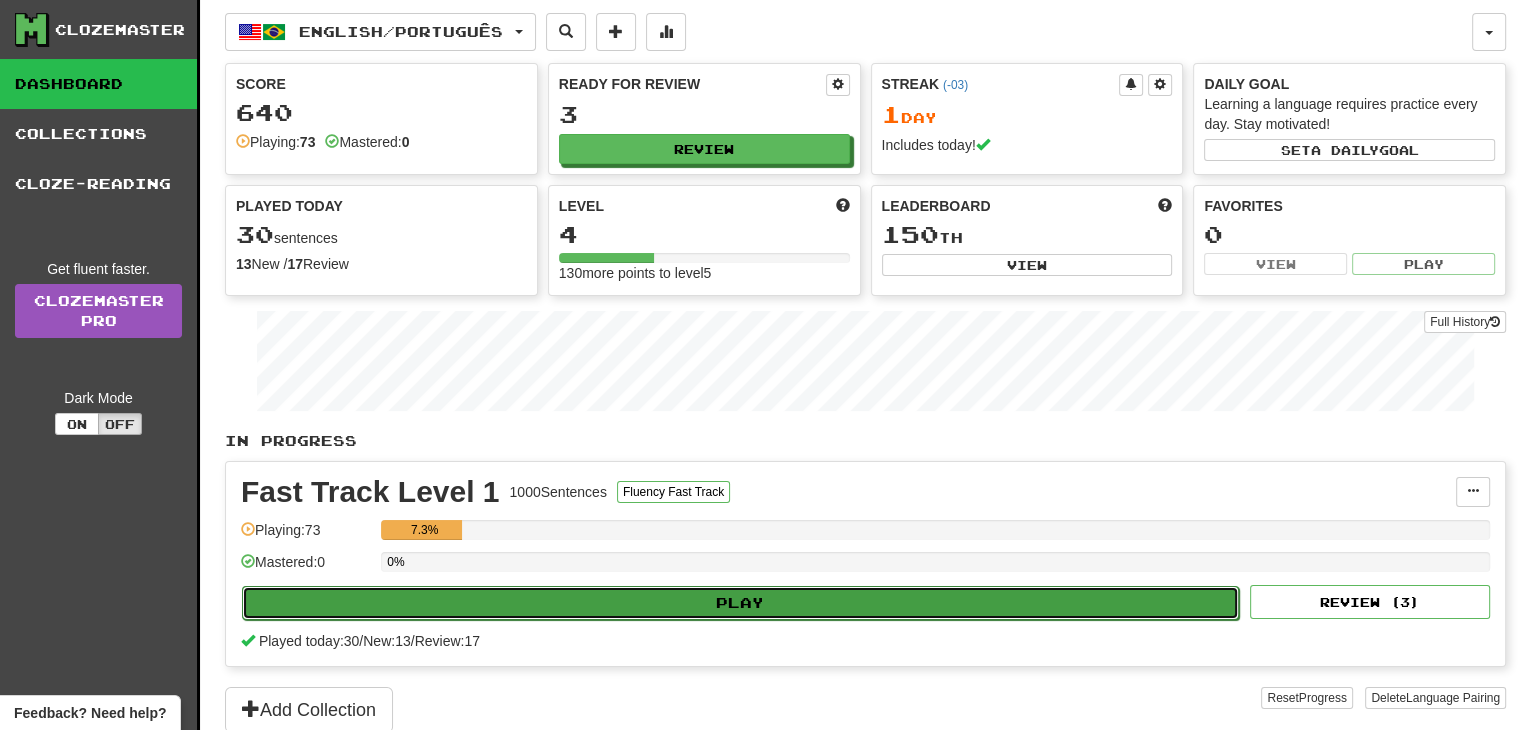 click on "Play" at bounding box center (740, 603) 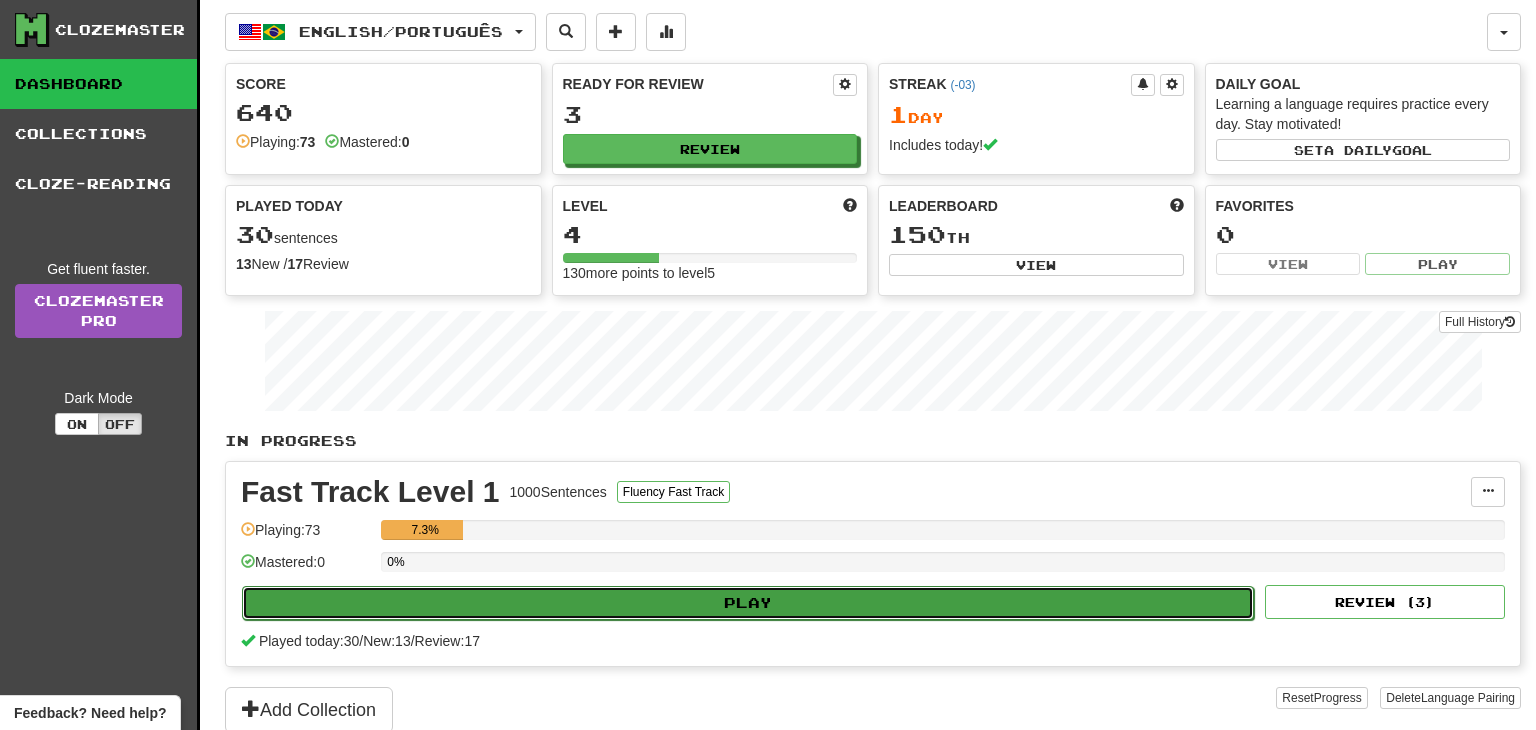 select on "**" 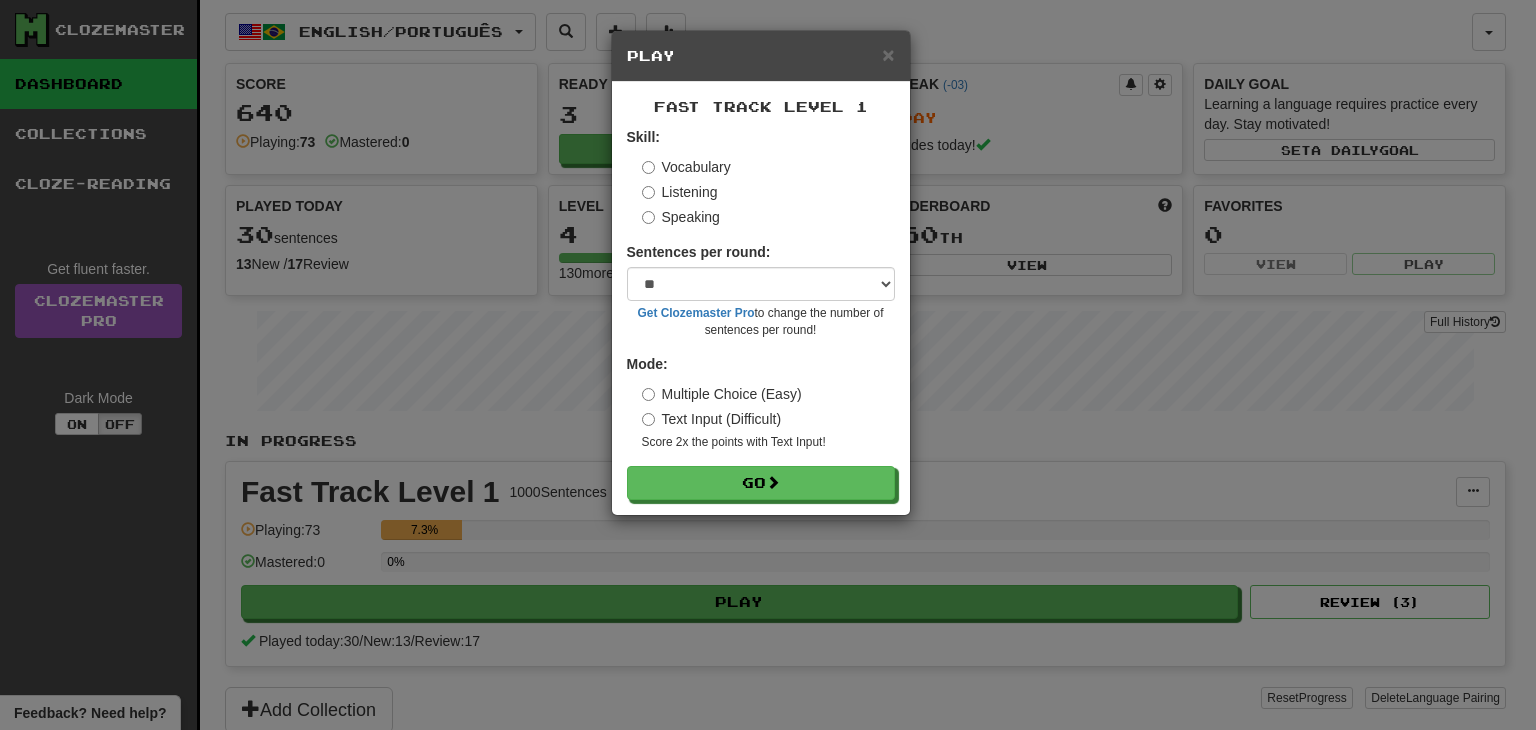 click on "Listening" at bounding box center [680, 192] 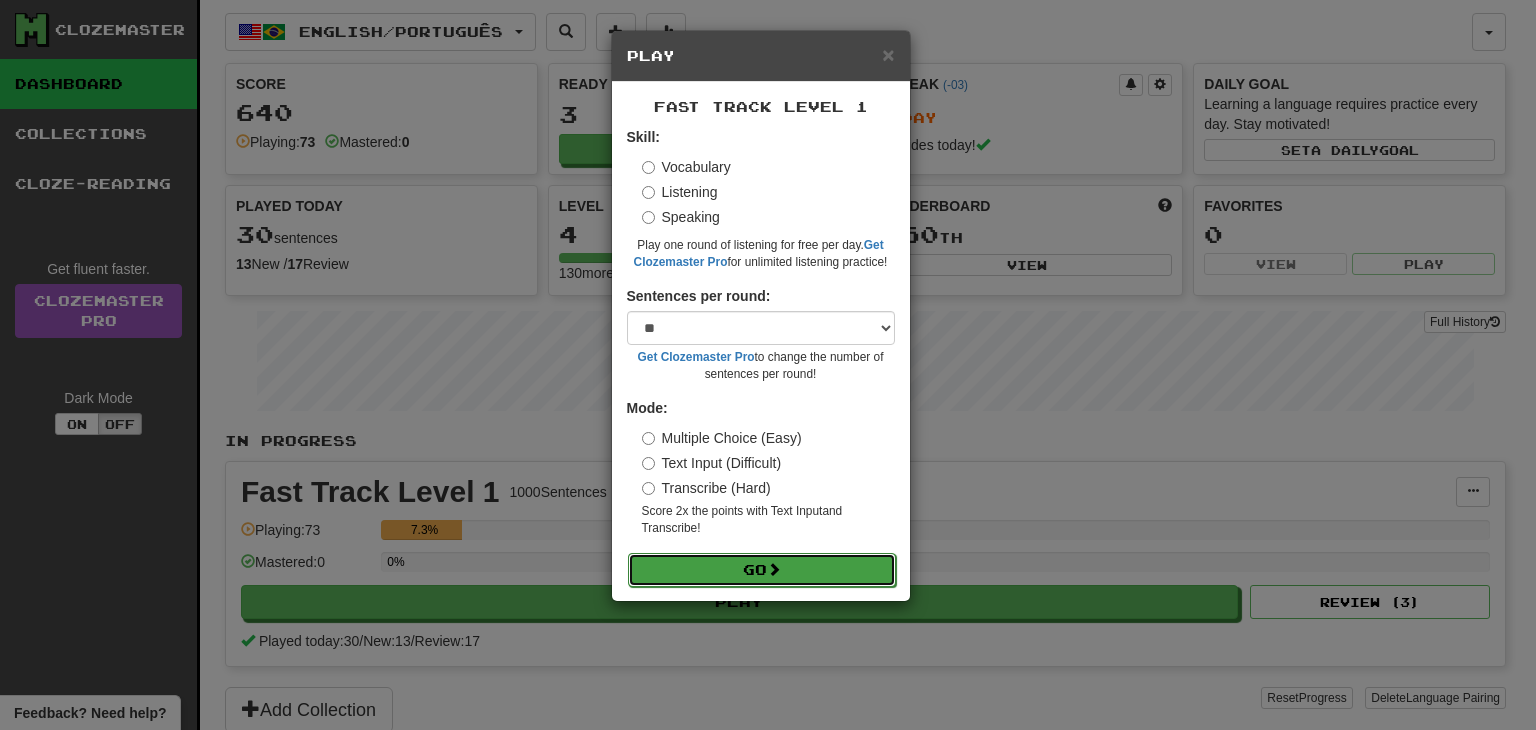 click on "Go" at bounding box center (762, 570) 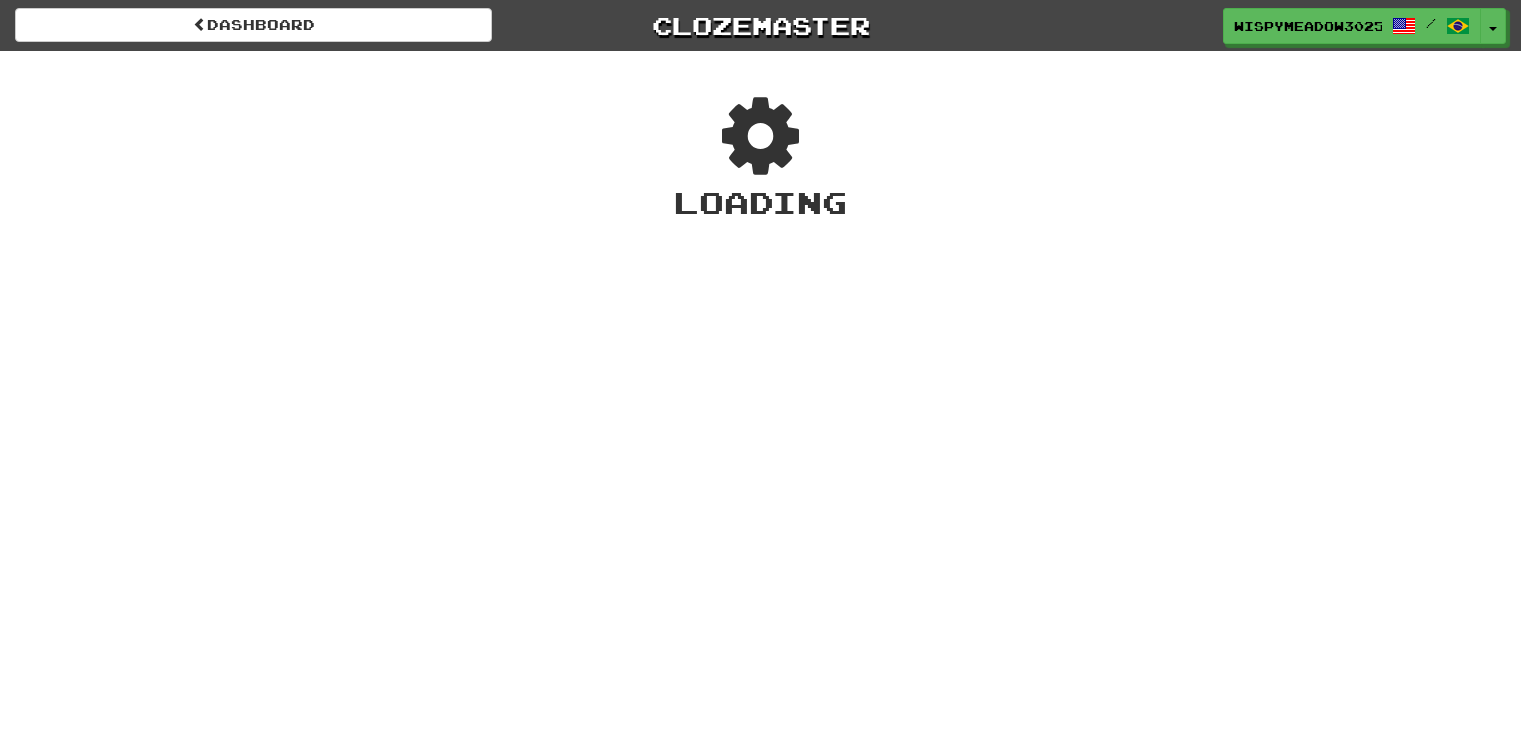 scroll, scrollTop: 0, scrollLeft: 0, axis: both 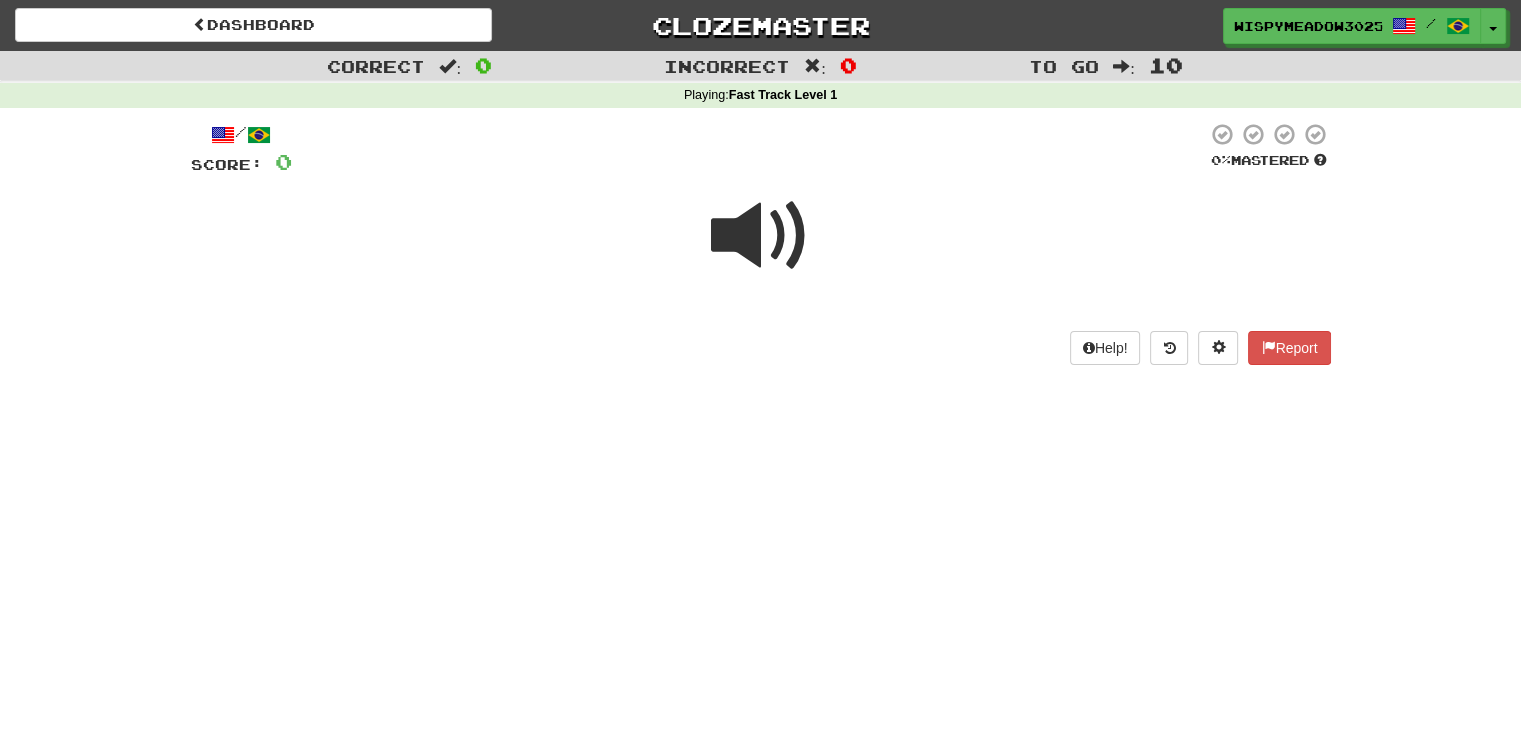 click at bounding box center [761, 236] 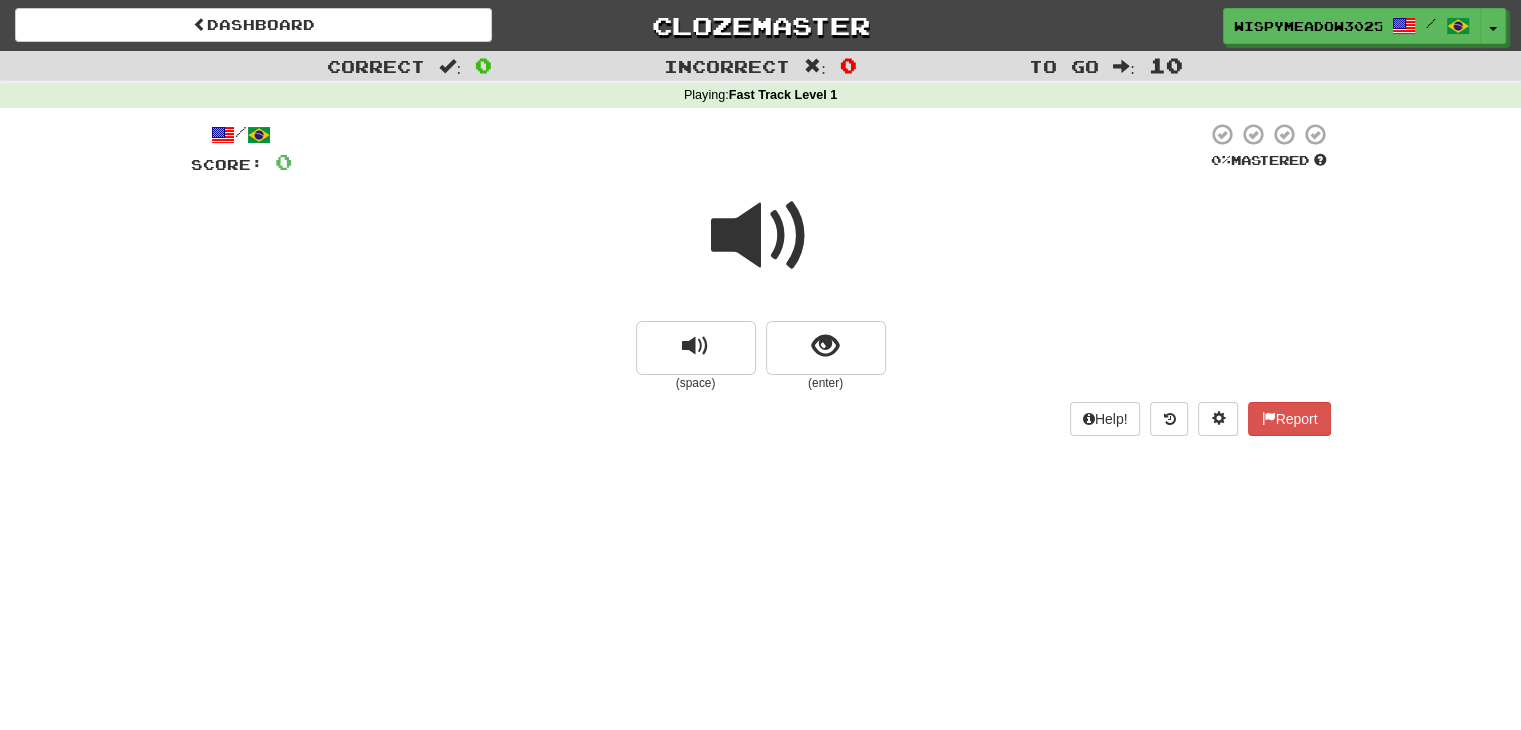click at bounding box center [761, 236] 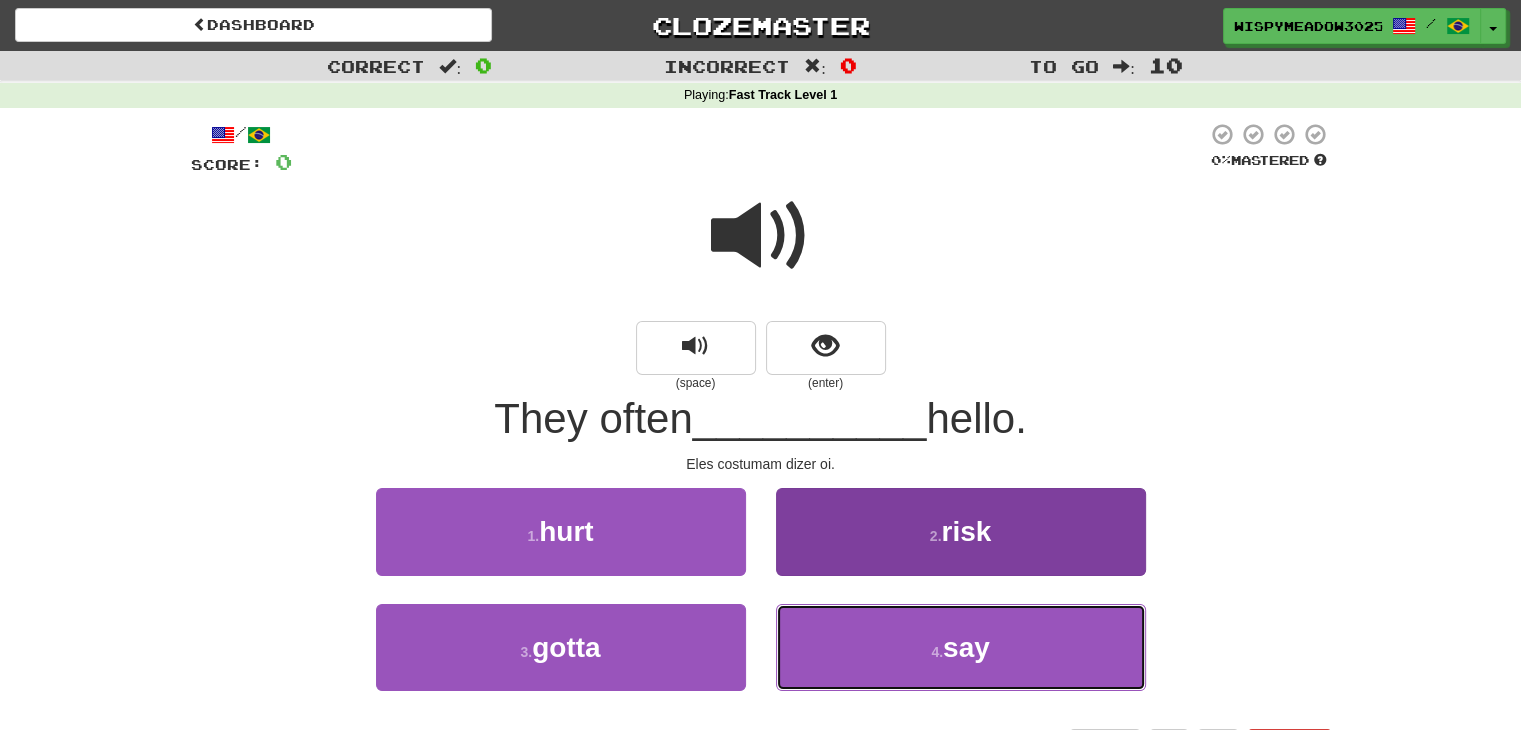 click on "say" at bounding box center [966, 647] 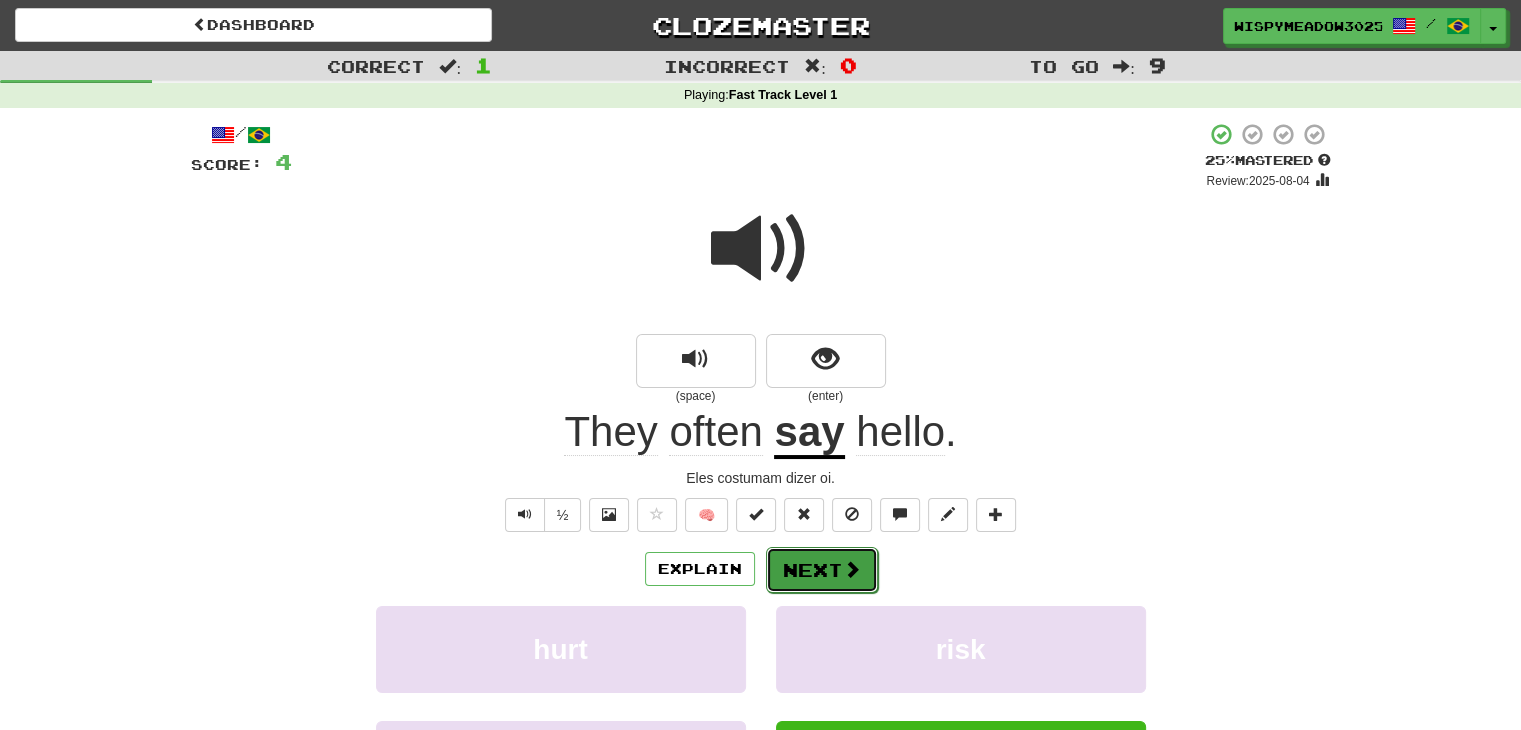 click on "Next" at bounding box center (822, 570) 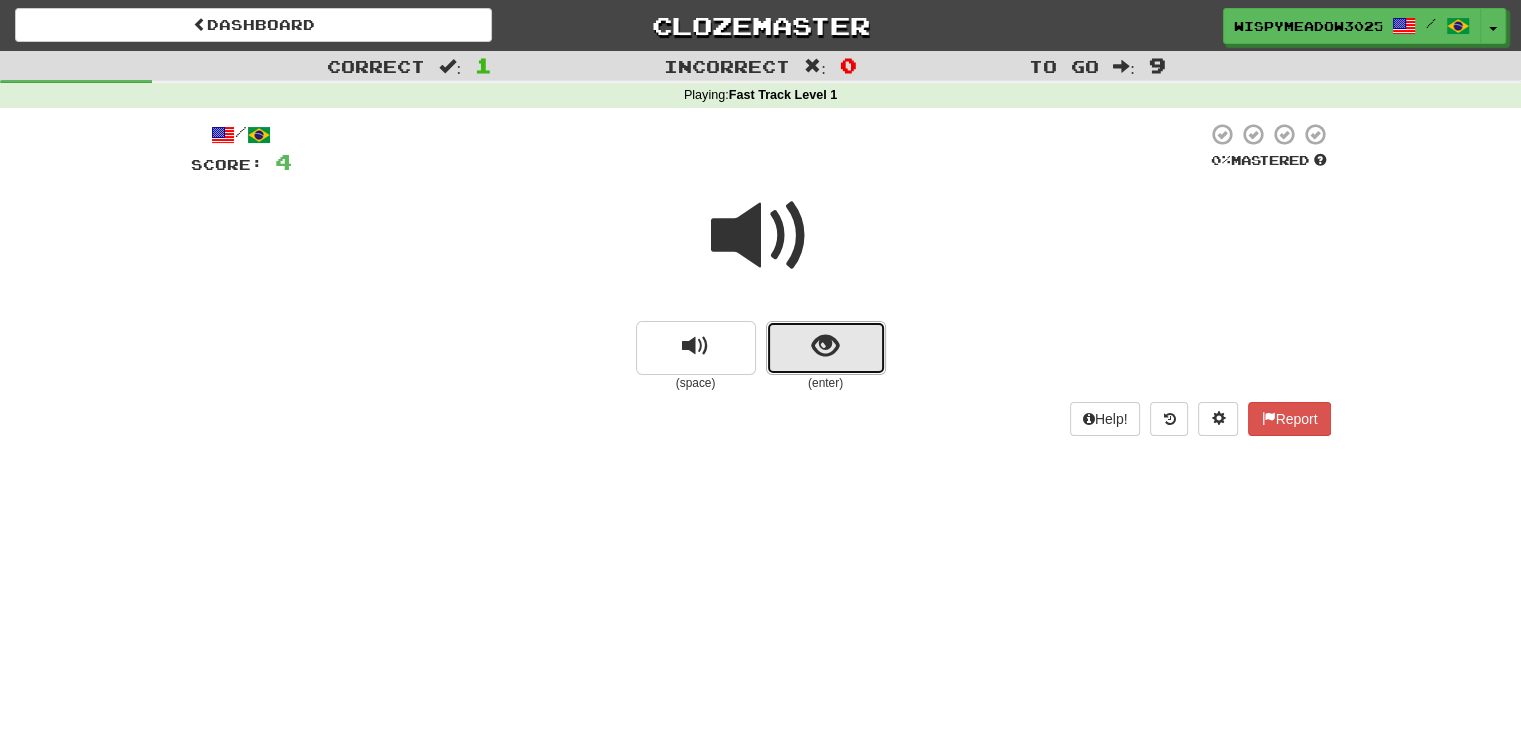 click at bounding box center (826, 348) 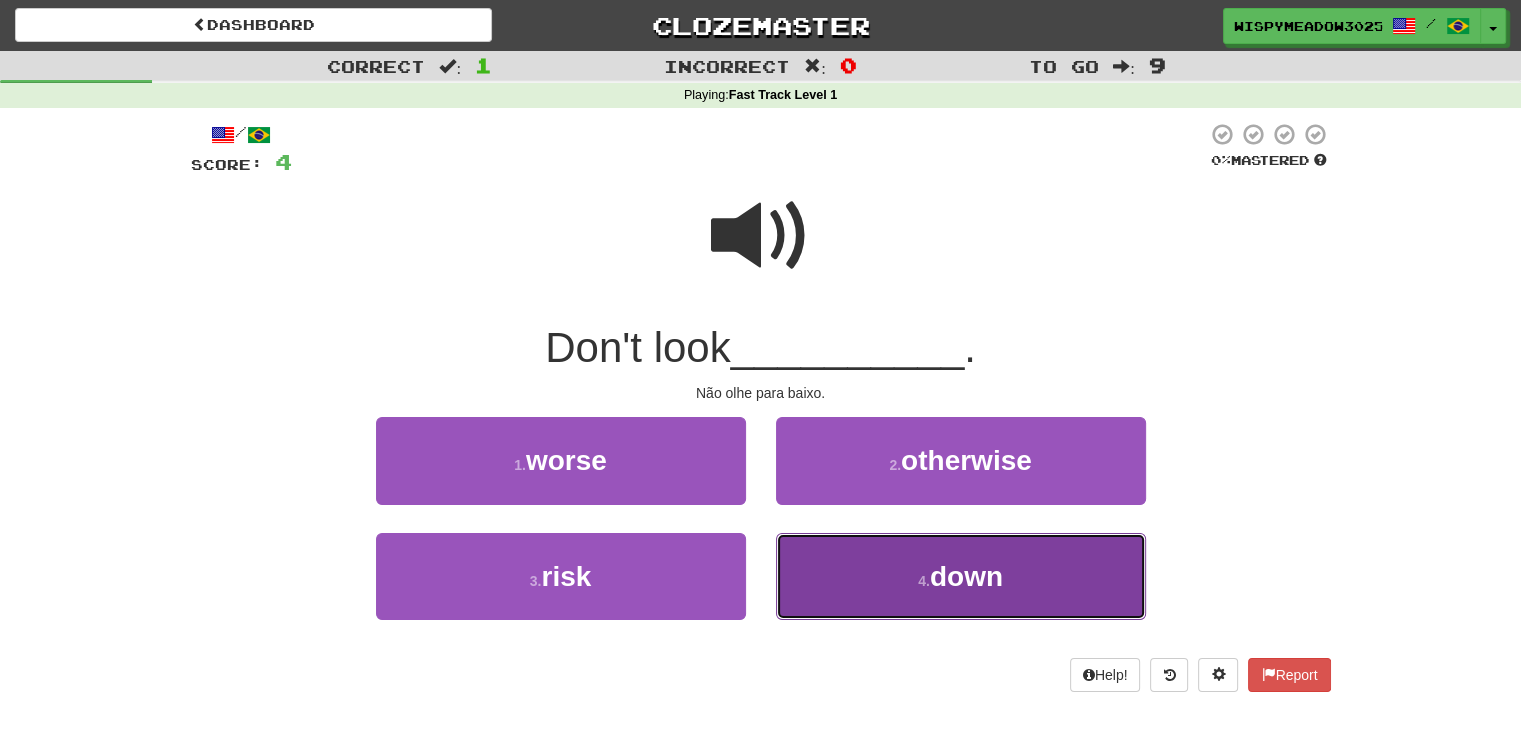 click on "4 . down" at bounding box center (961, 576) 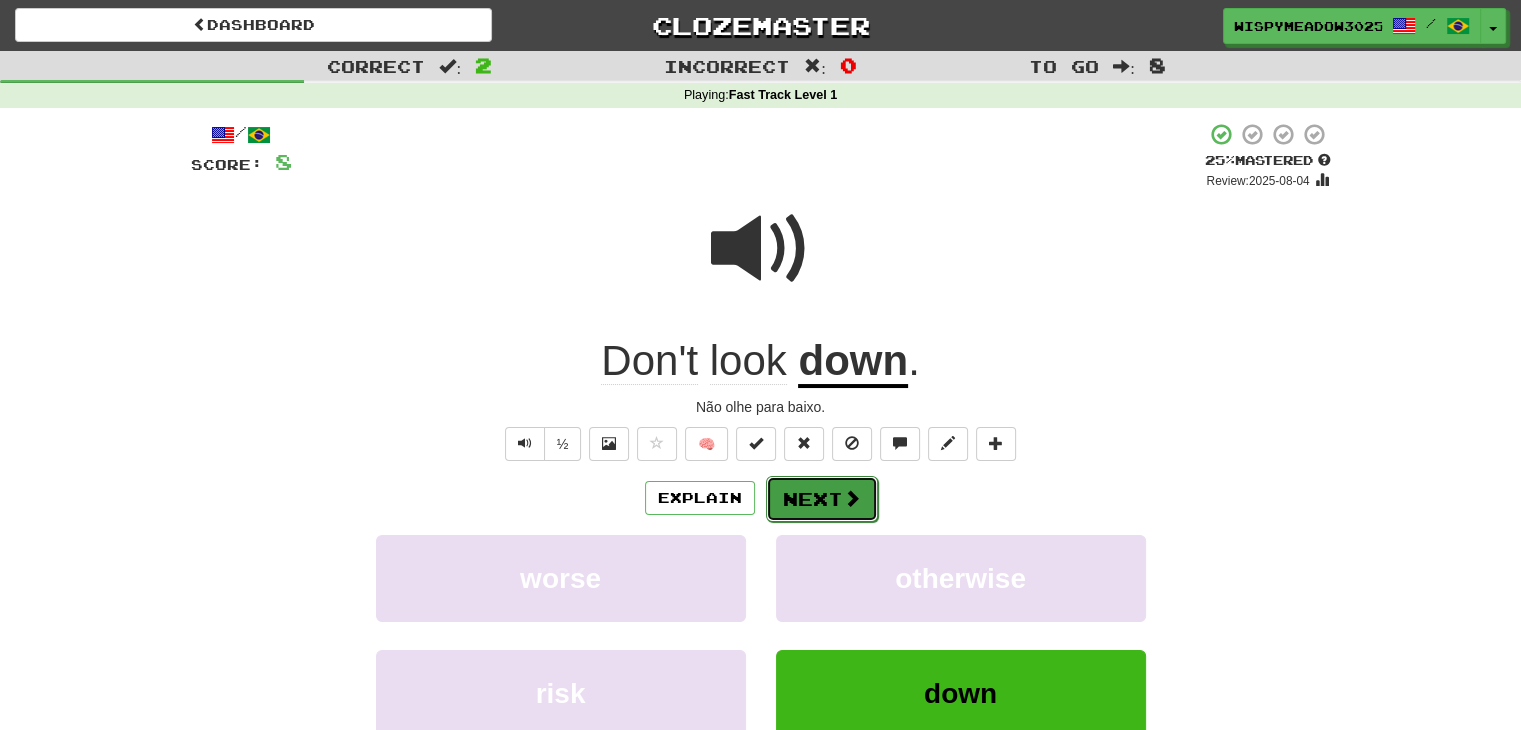 click on "Next" at bounding box center (822, 499) 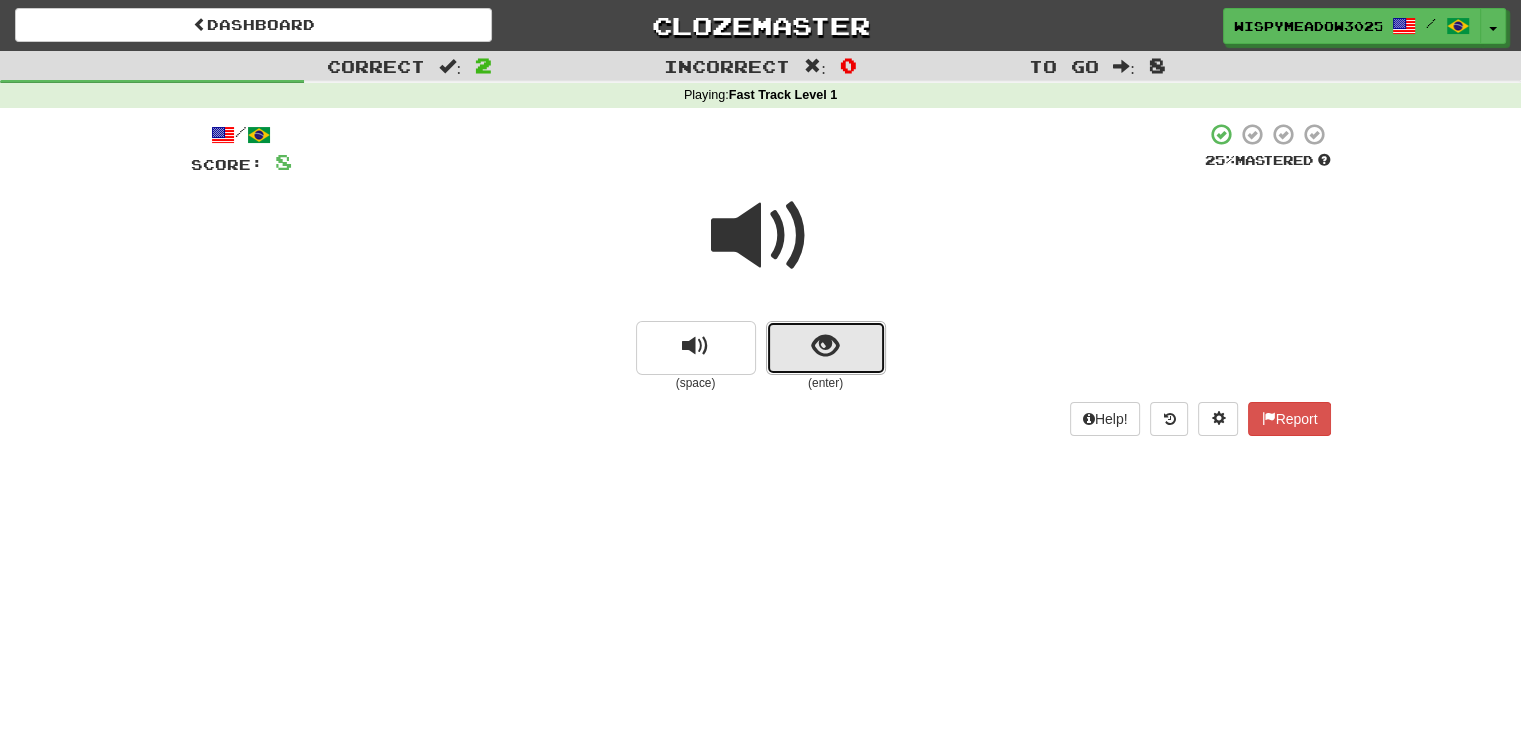 click at bounding box center [825, 346] 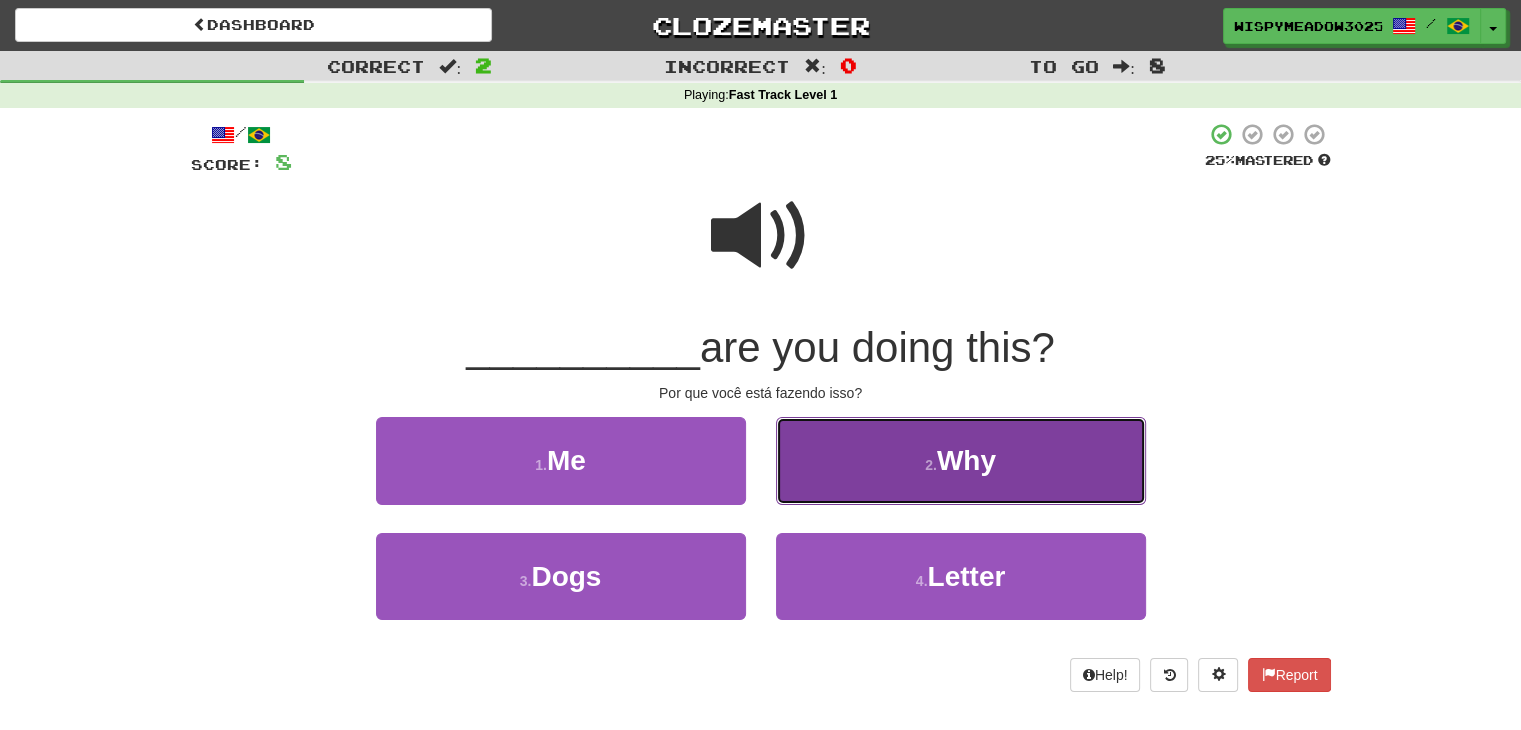 click on "2 .  Why" at bounding box center [961, 460] 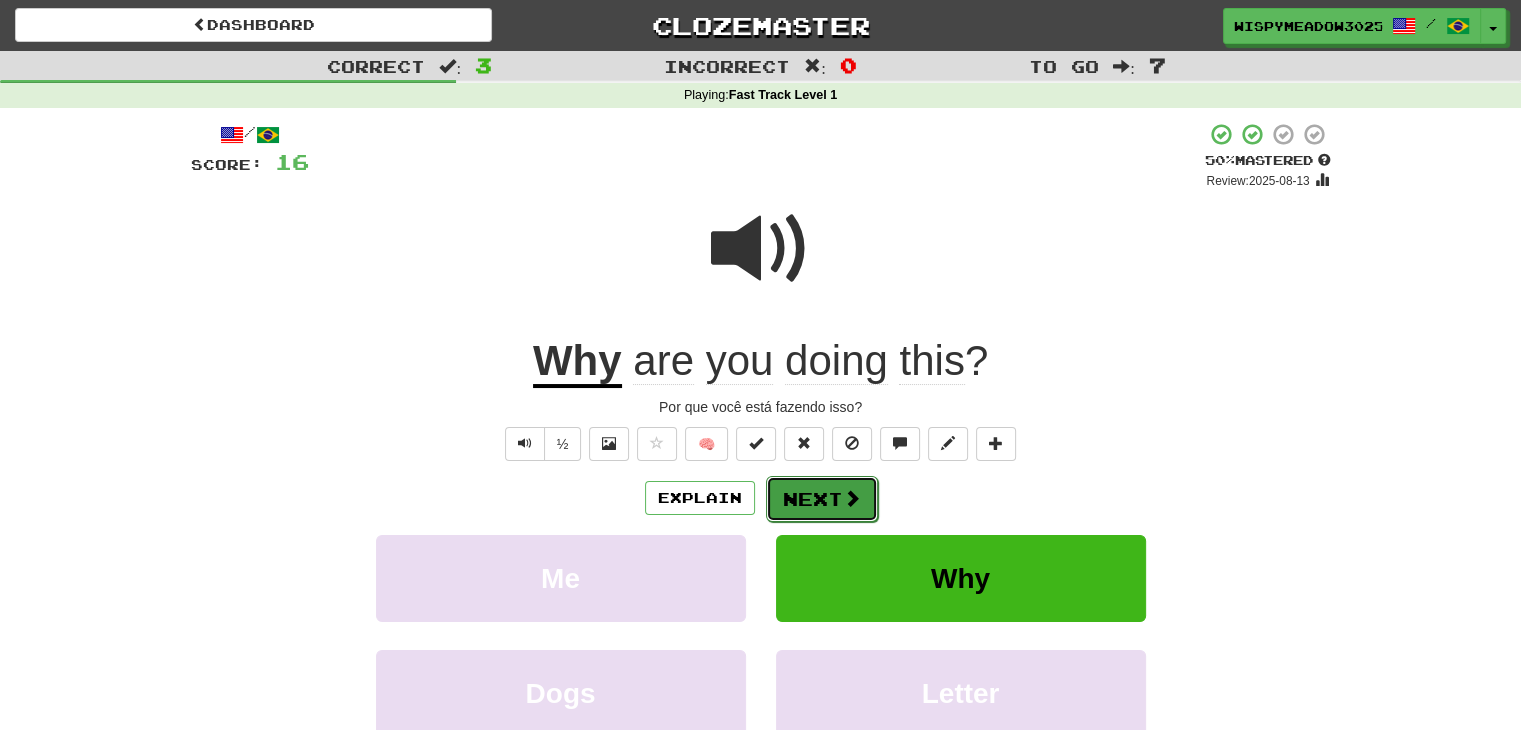 click on "Next" at bounding box center [822, 499] 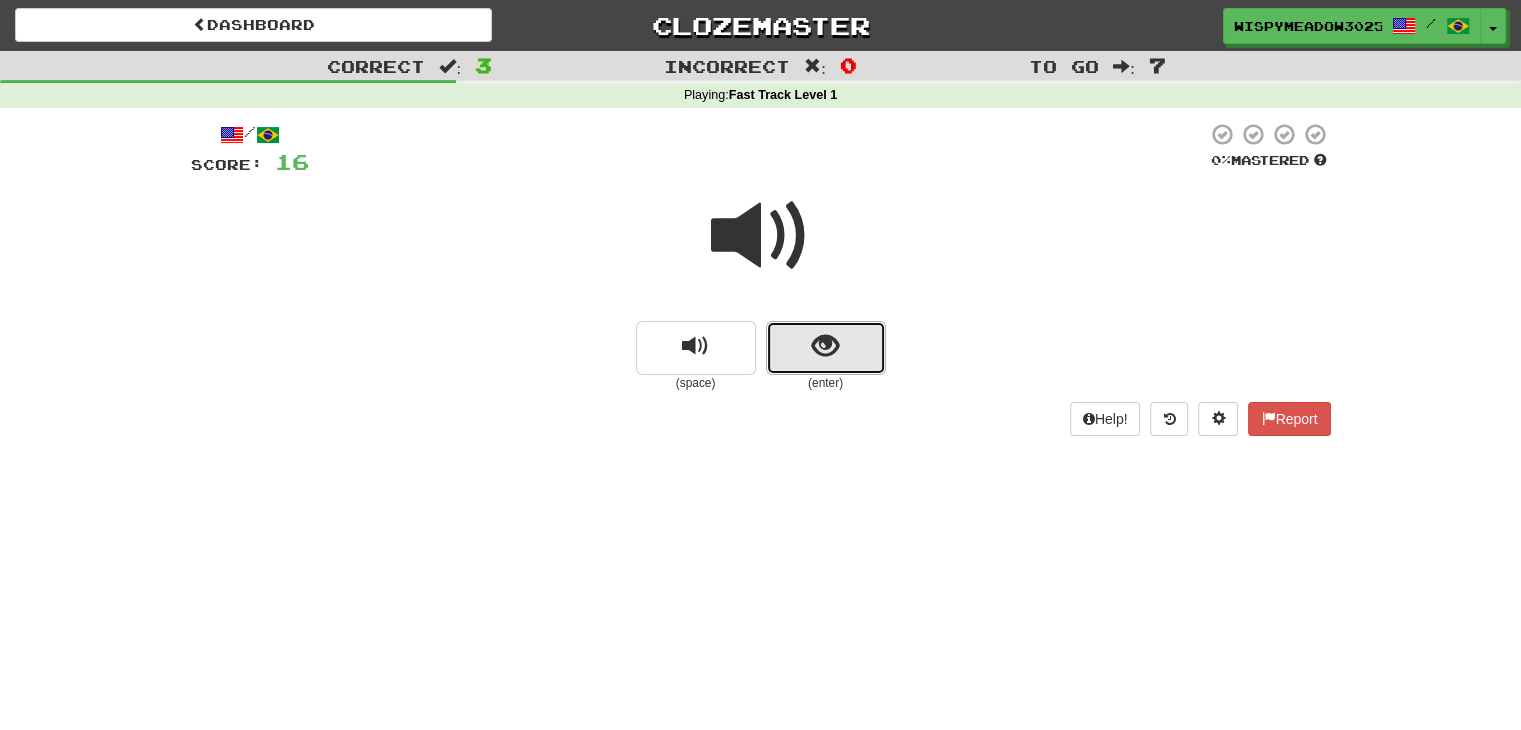 click at bounding box center (826, 348) 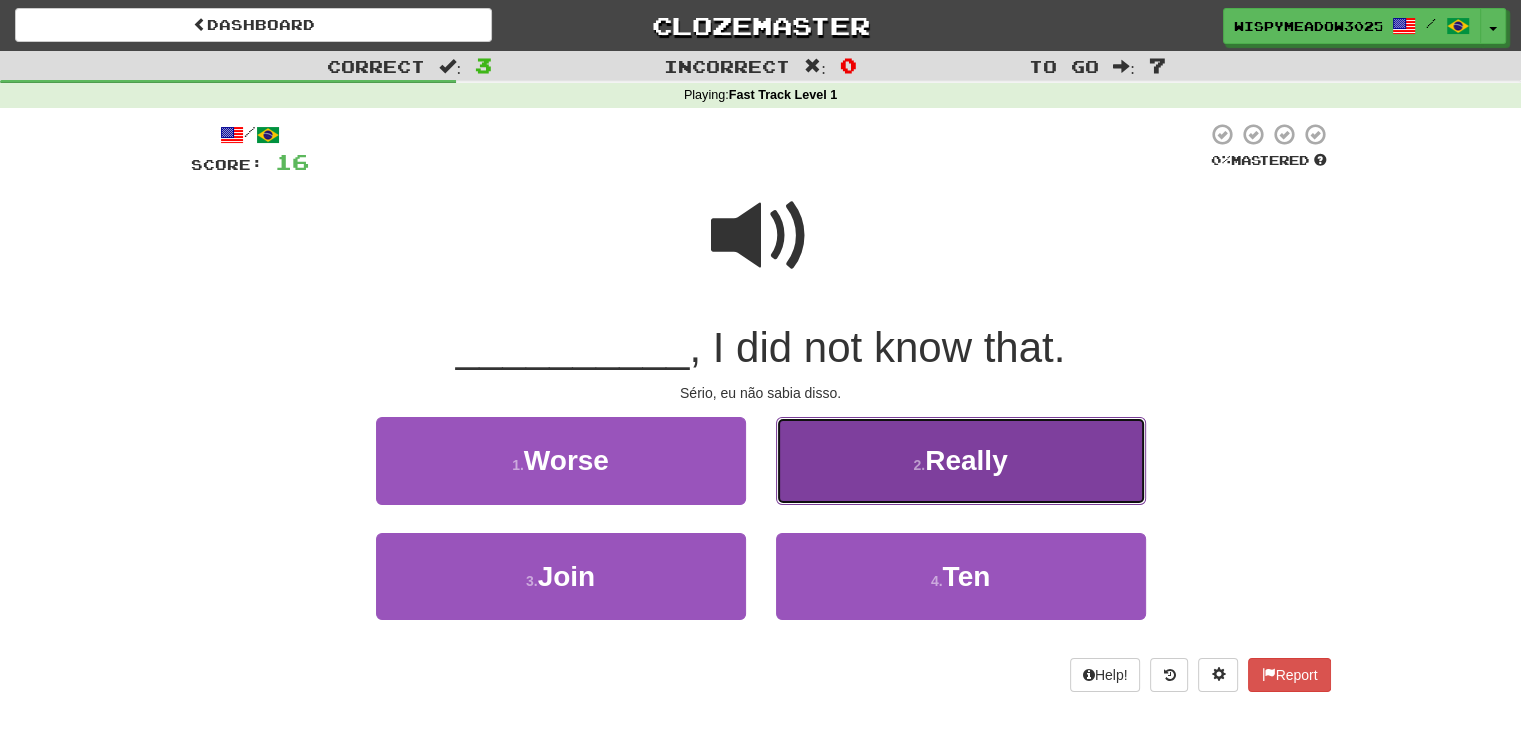 click on "2 ." at bounding box center (919, 465) 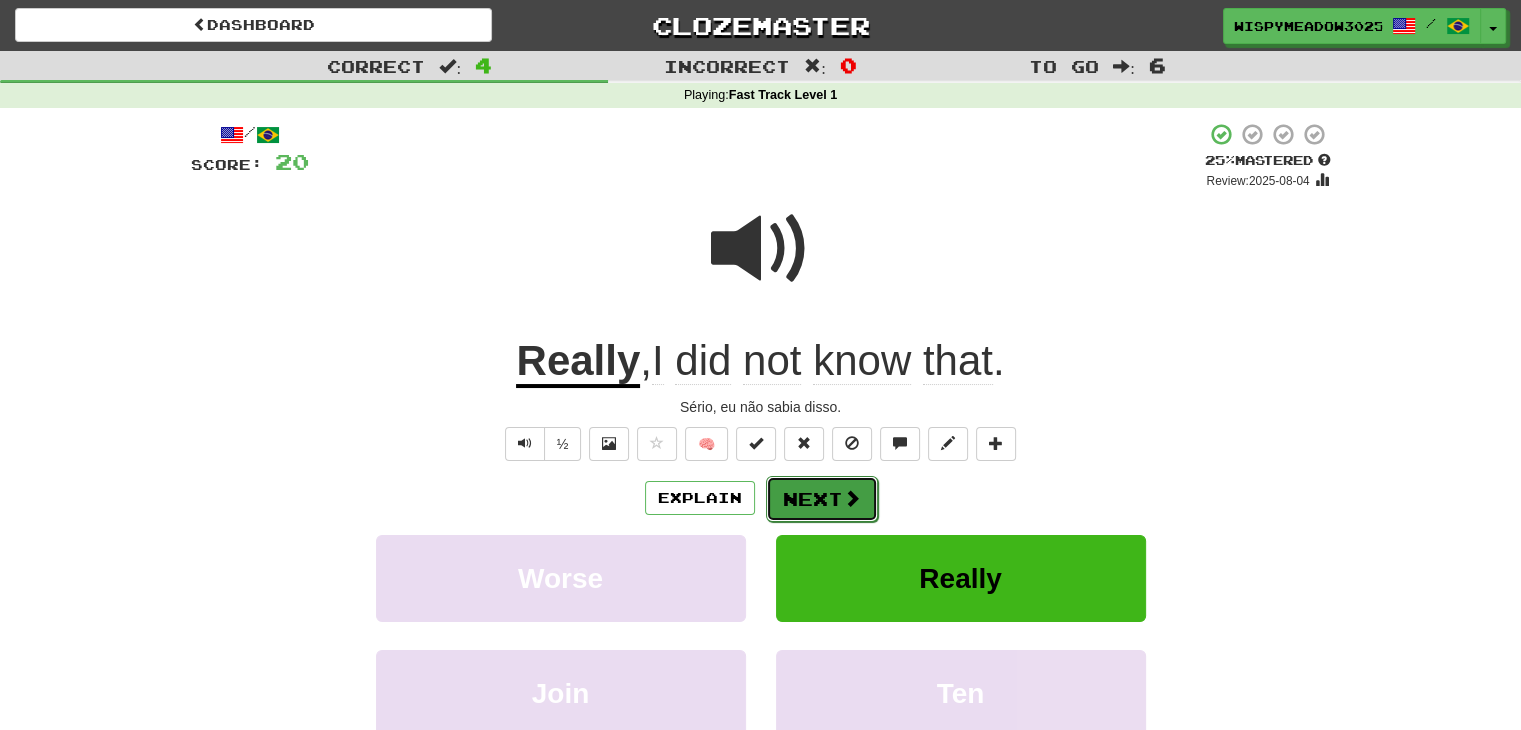 click at bounding box center [852, 498] 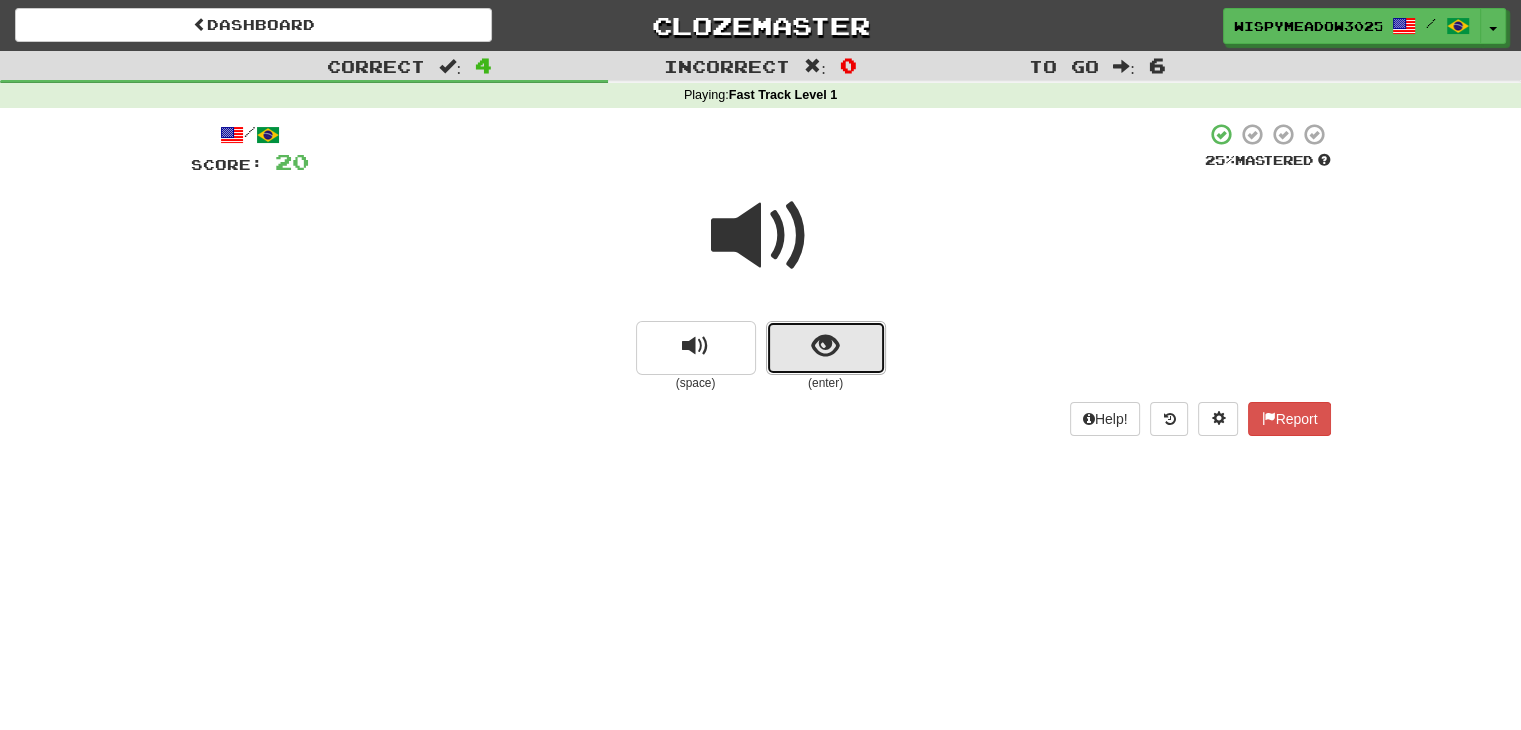 click at bounding box center [825, 346] 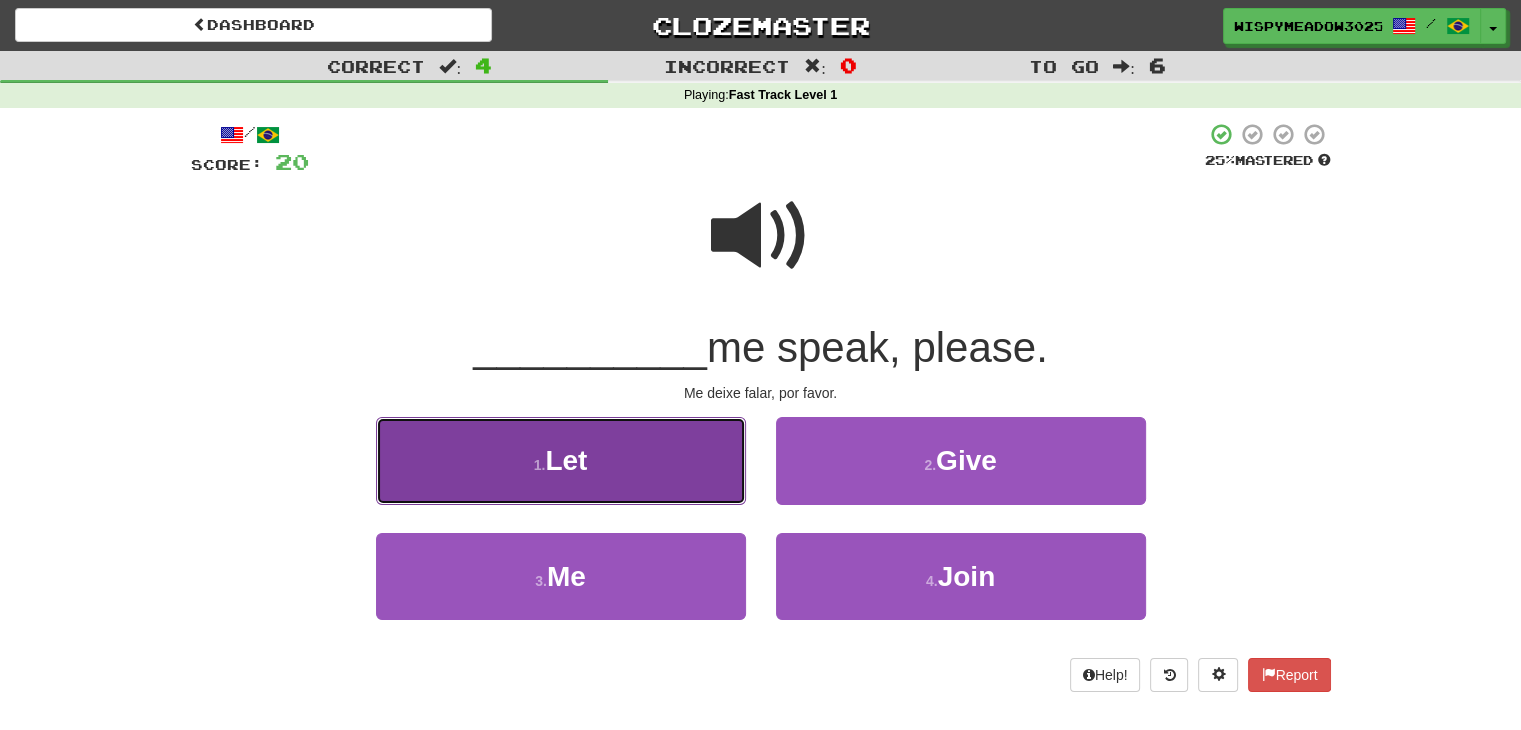 click on "1 .  Let" at bounding box center (561, 460) 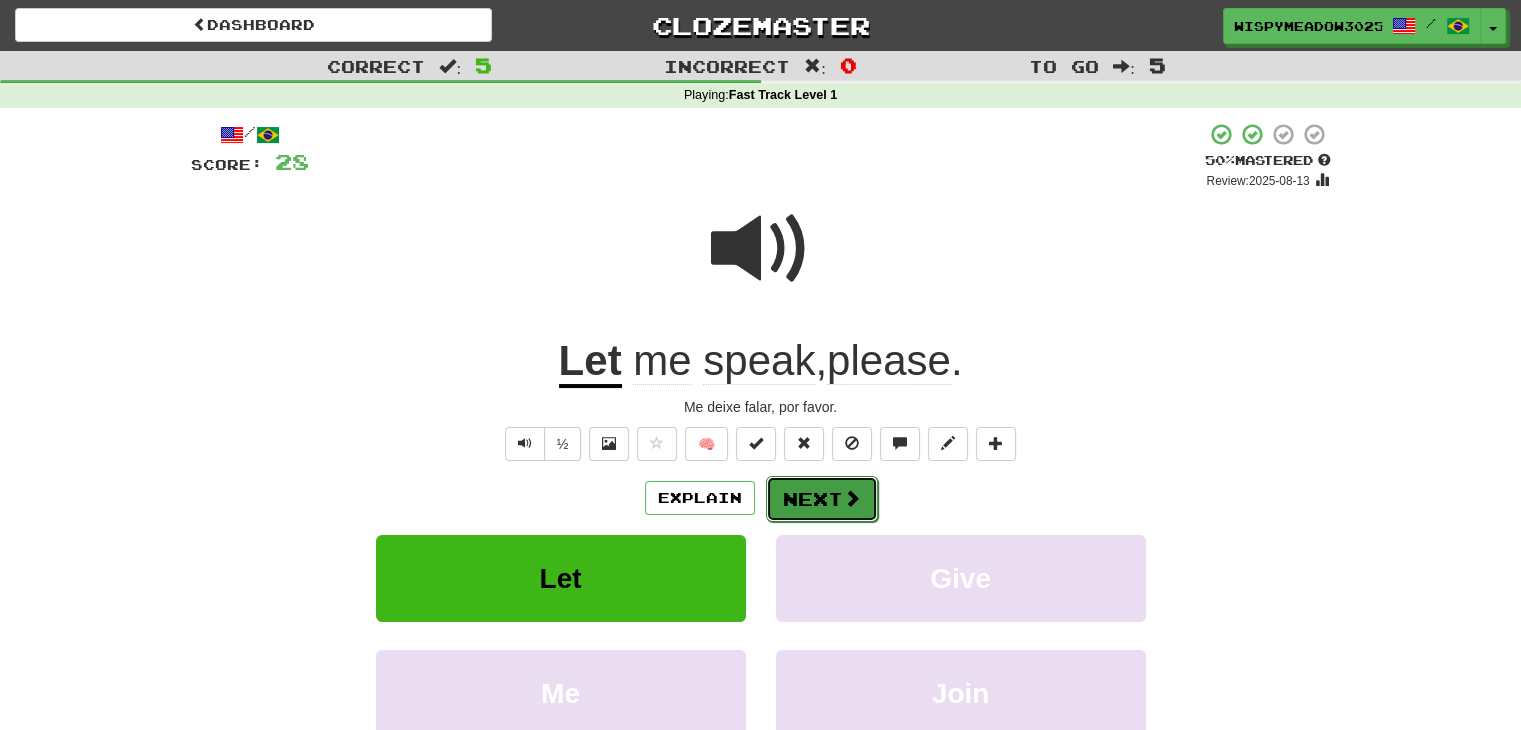 click on "Next" at bounding box center (822, 499) 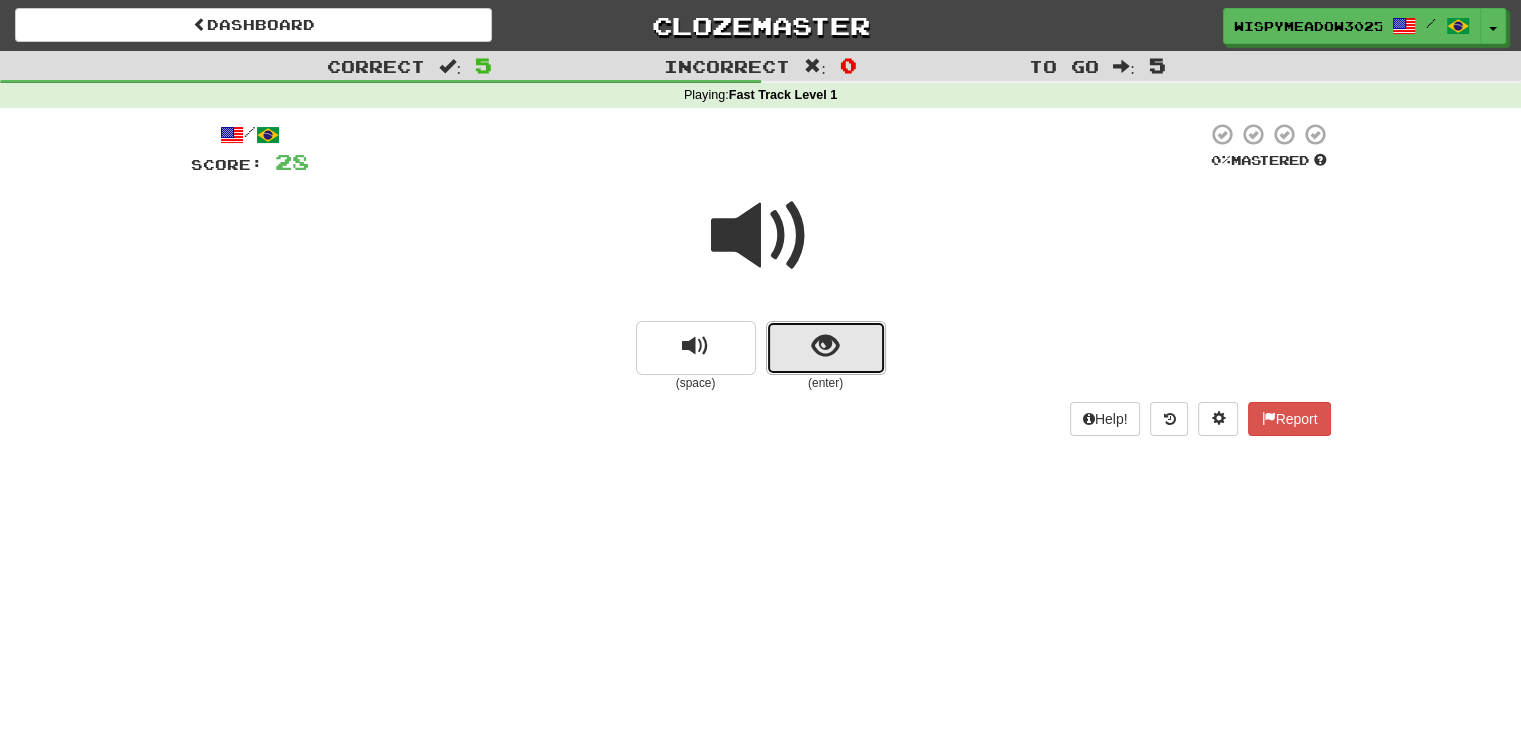 click at bounding box center [825, 346] 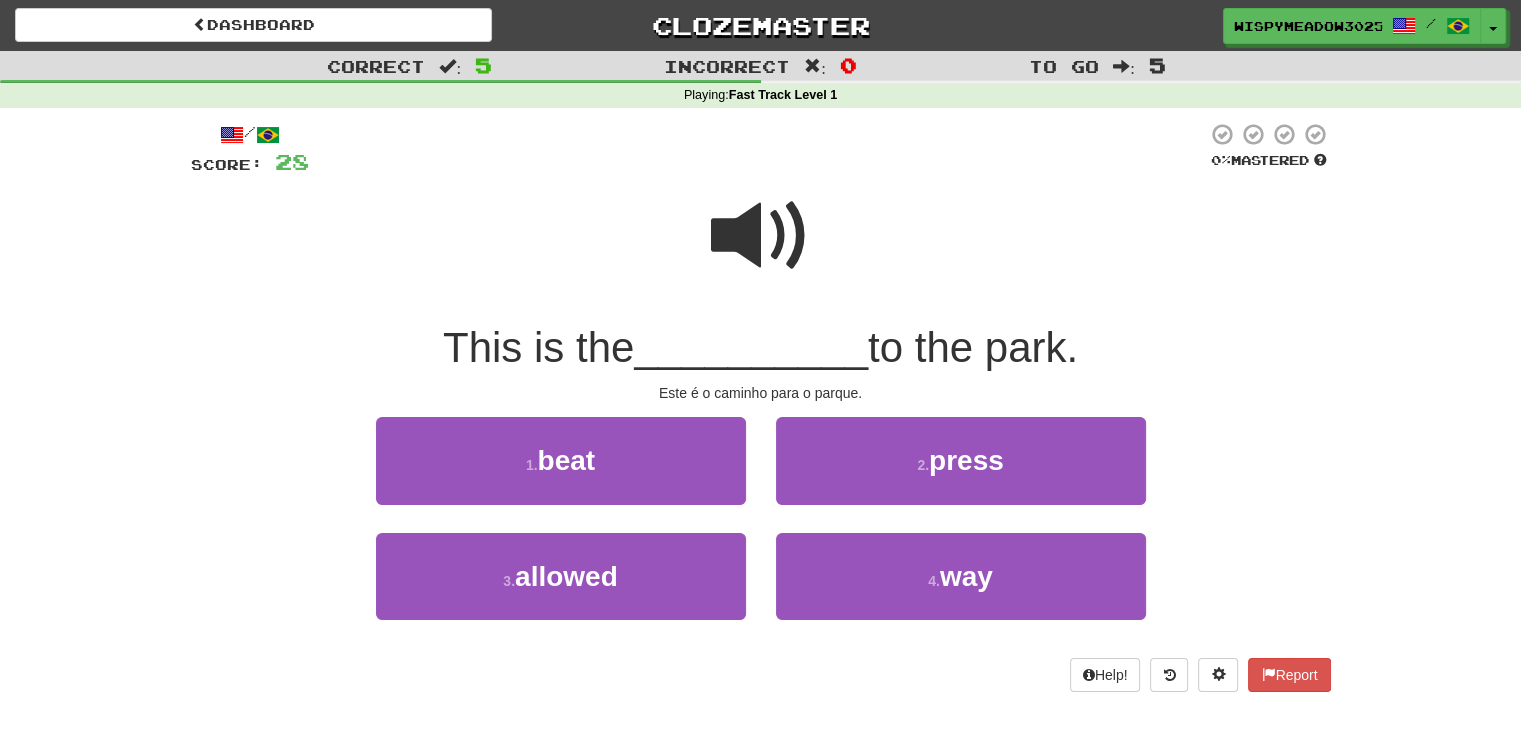click at bounding box center [761, 236] 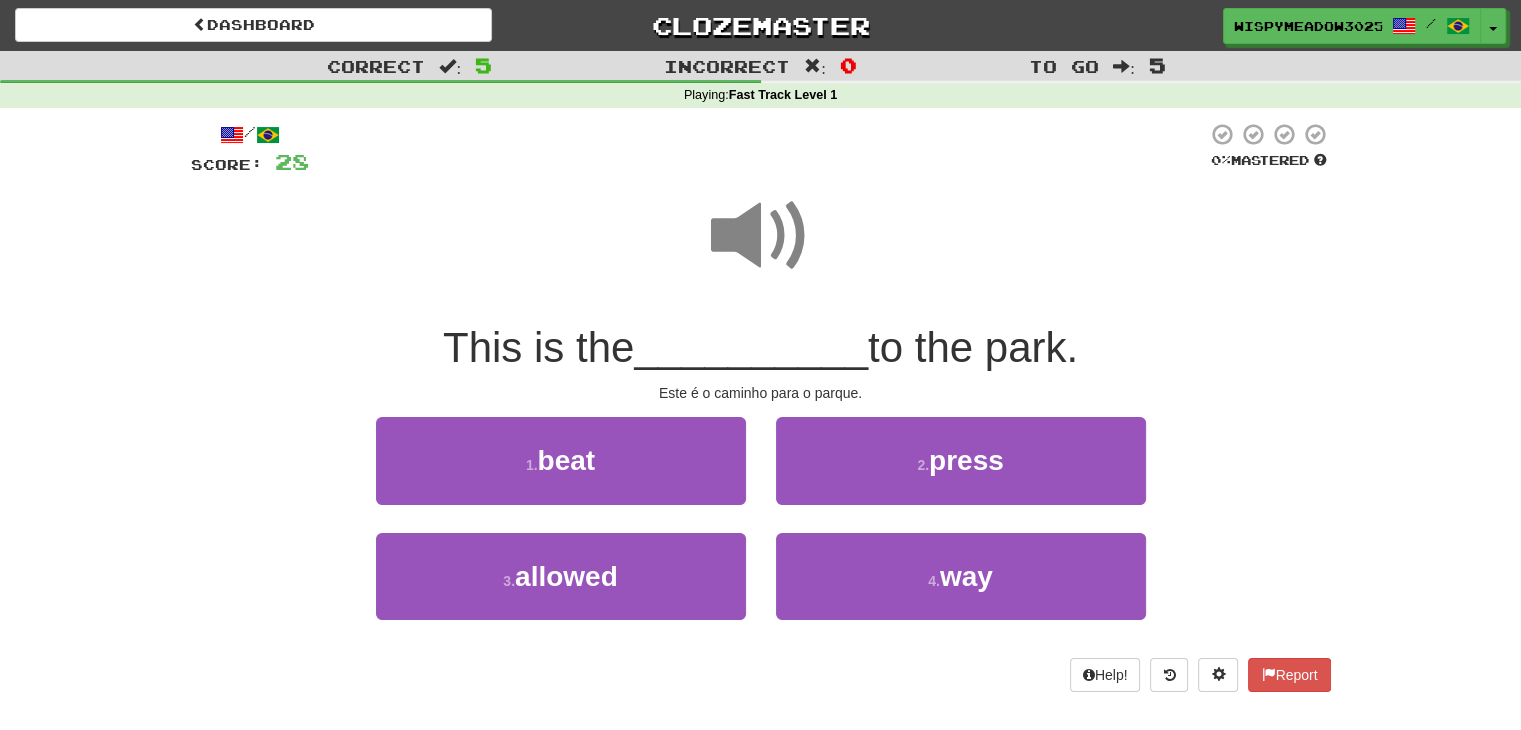 click at bounding box center (761, 236) 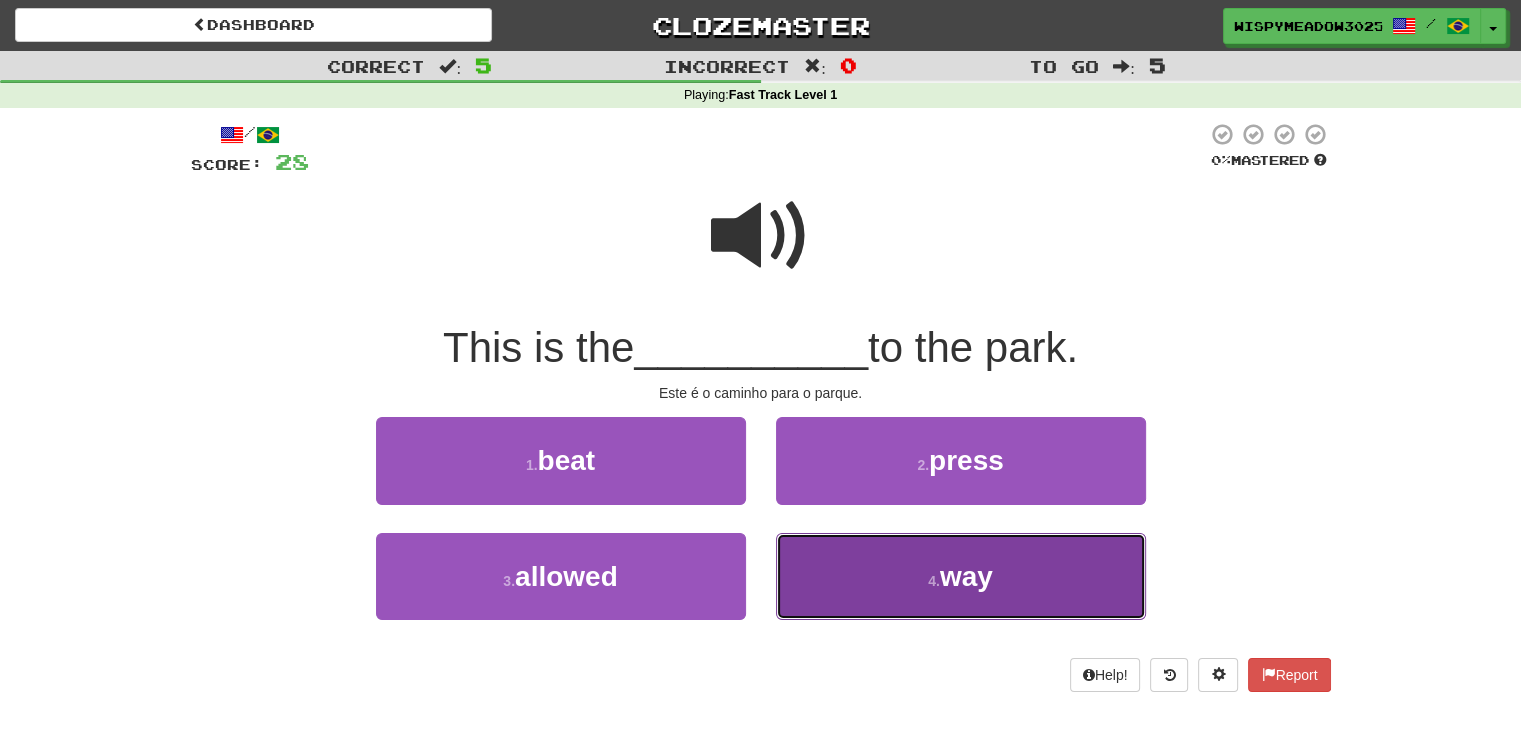 click on "4 . way" at bounding box center (961, 576) 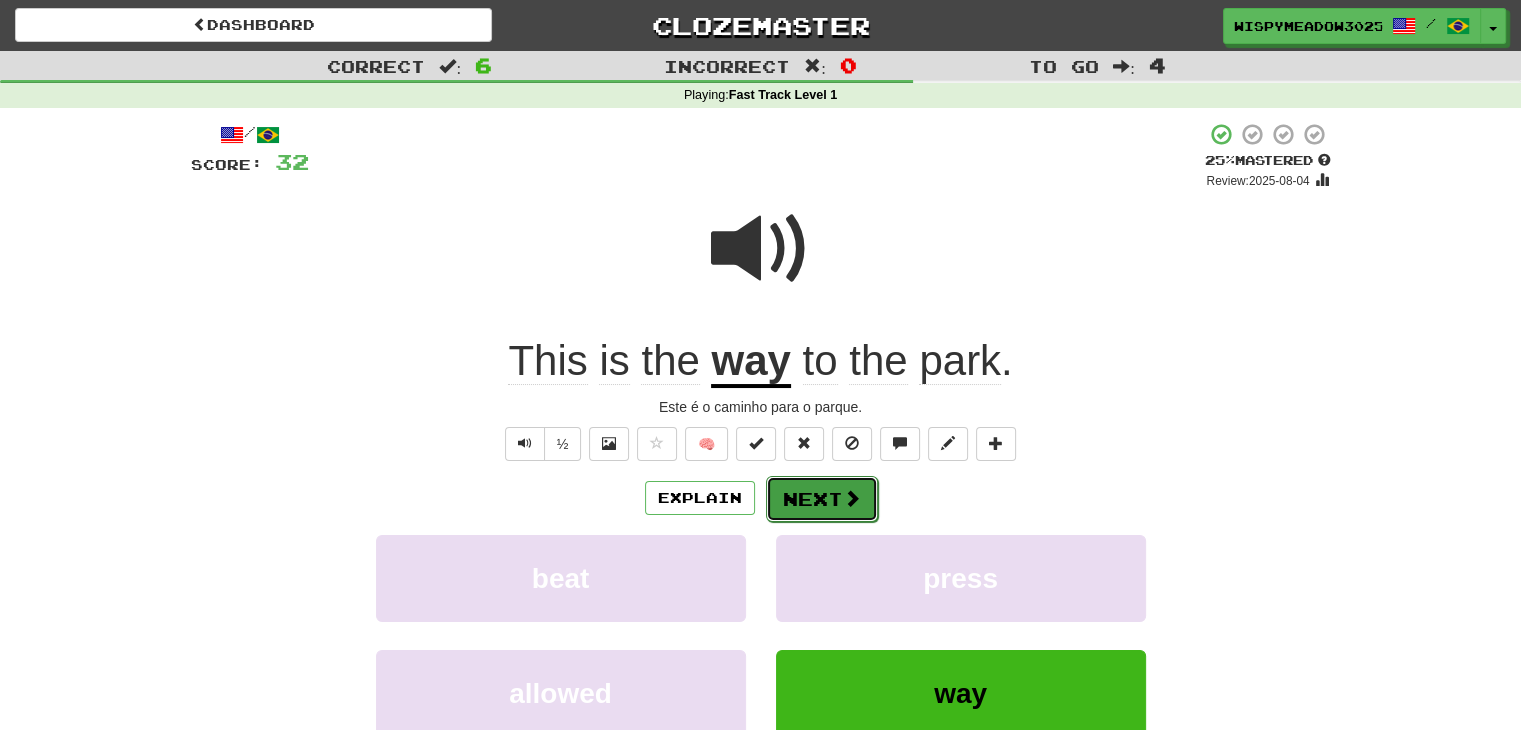click on "Next" at bounding box center [822, 499] 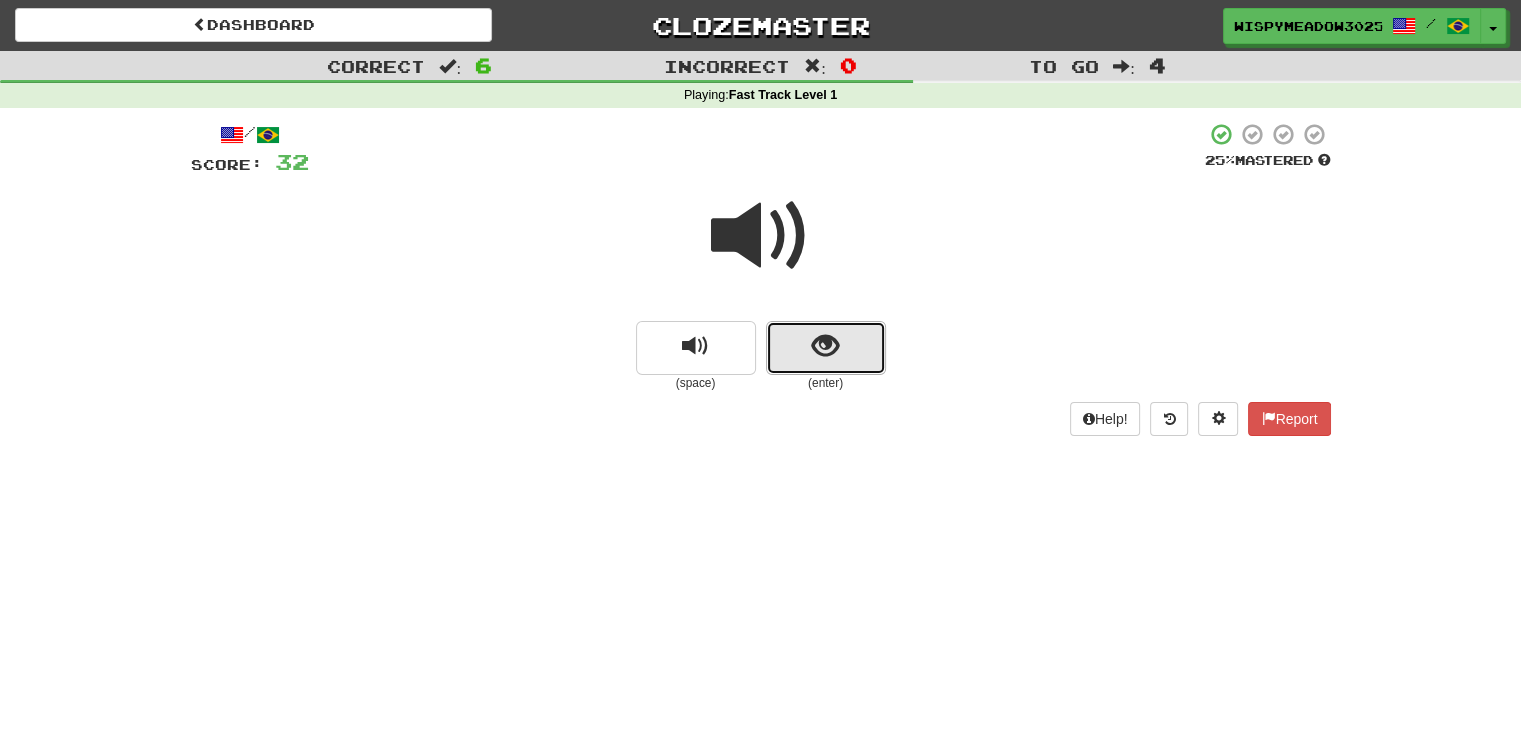 click at bounding box center [826, 348] 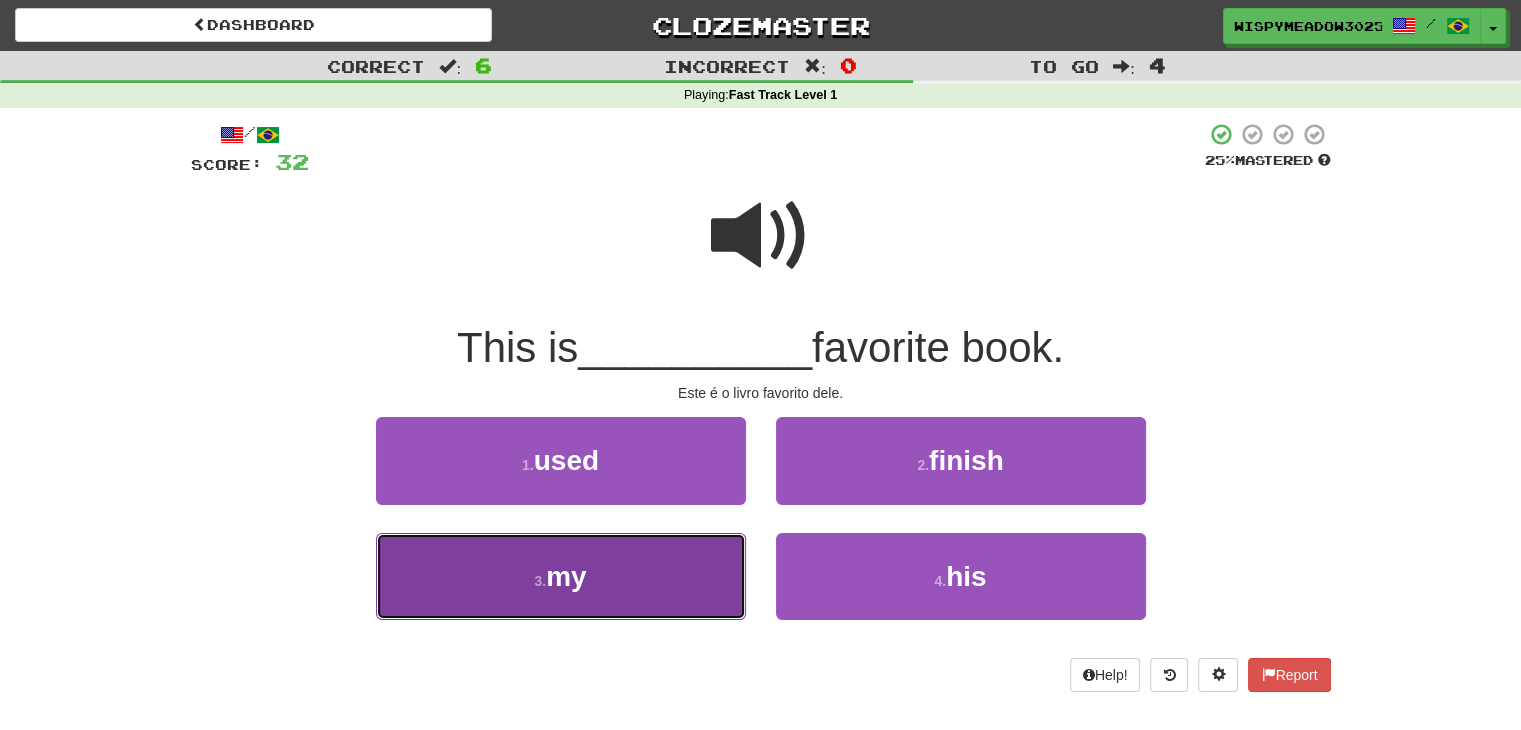 click on "3 .  my" at bounding box center (561, 576) 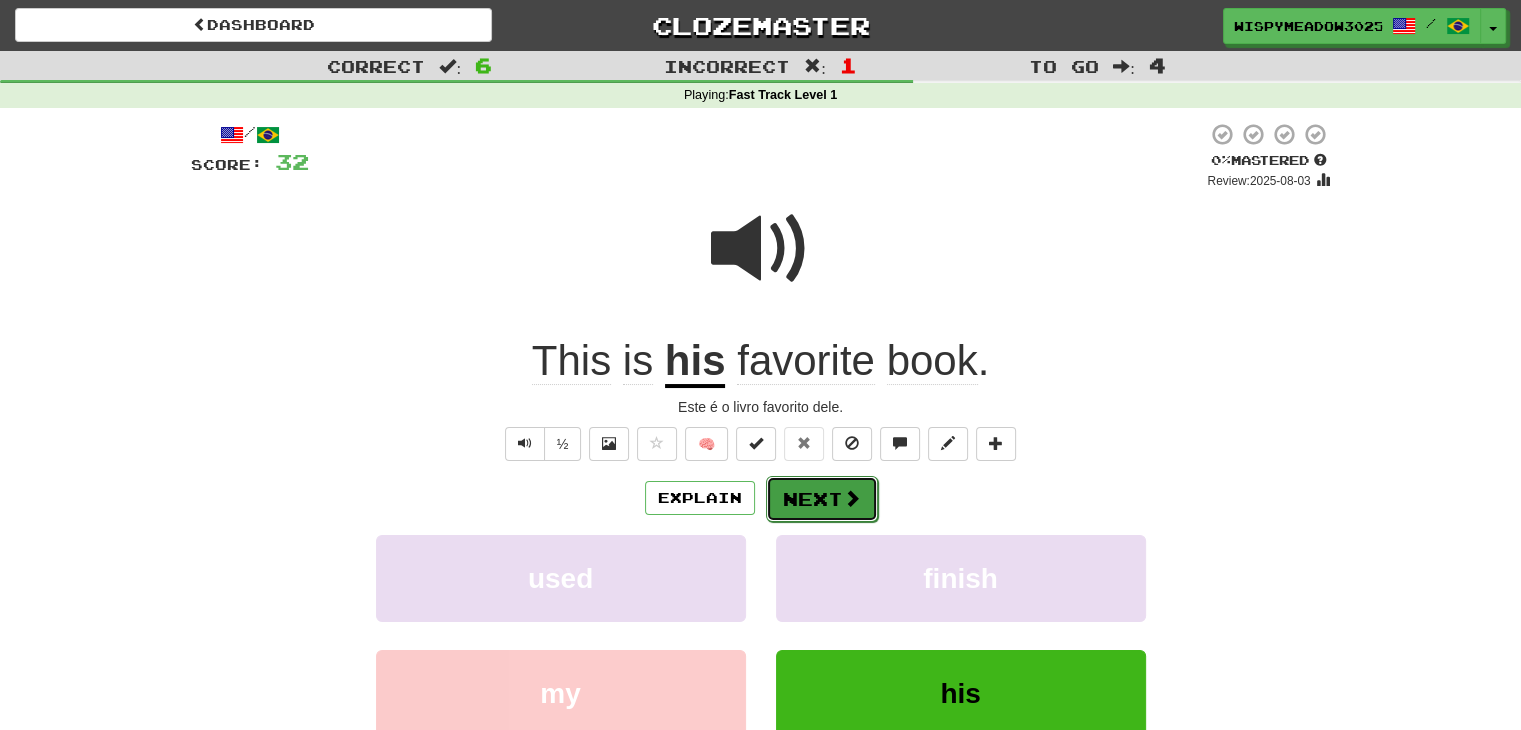click on "Next" at bounding box center [822, 499] 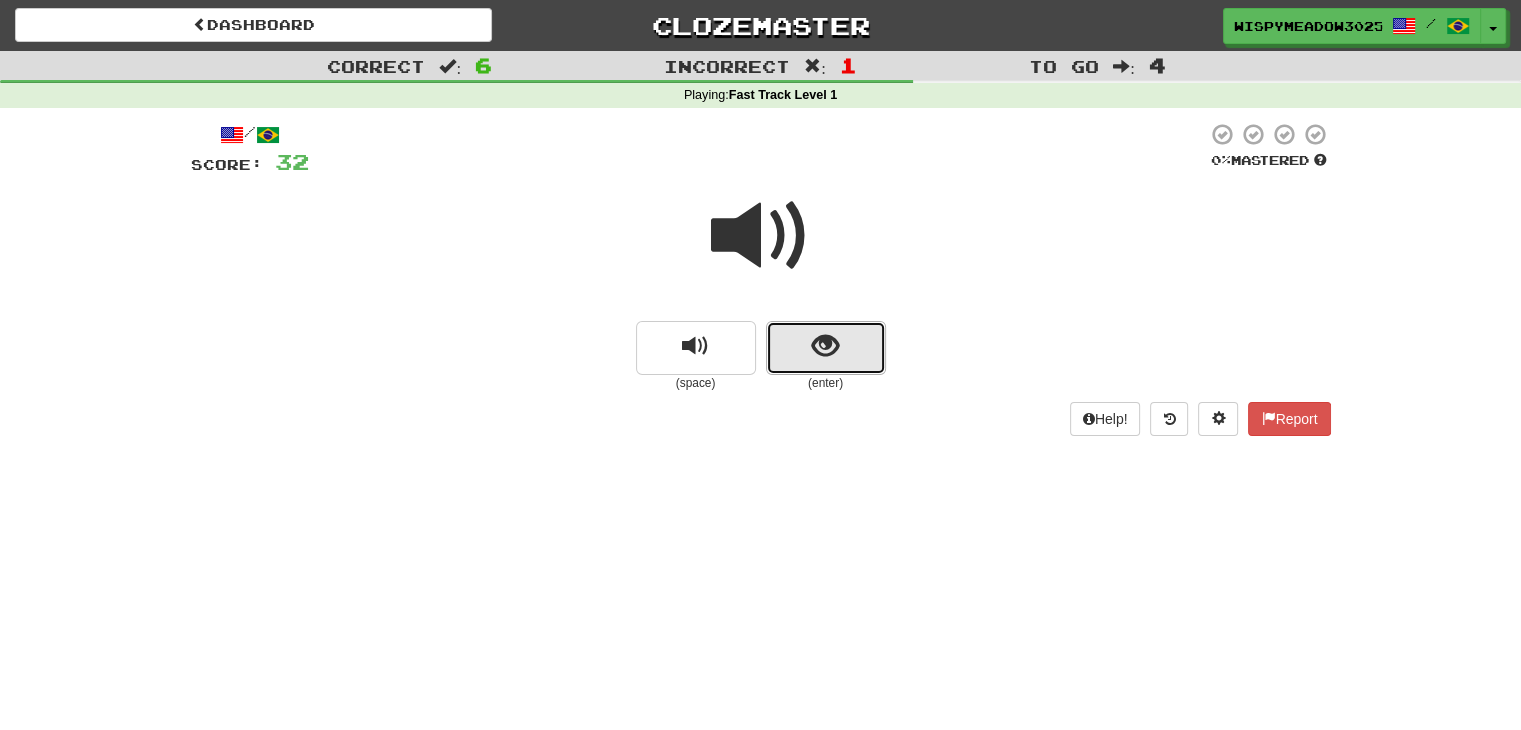 click at bounding box center (826, 348) 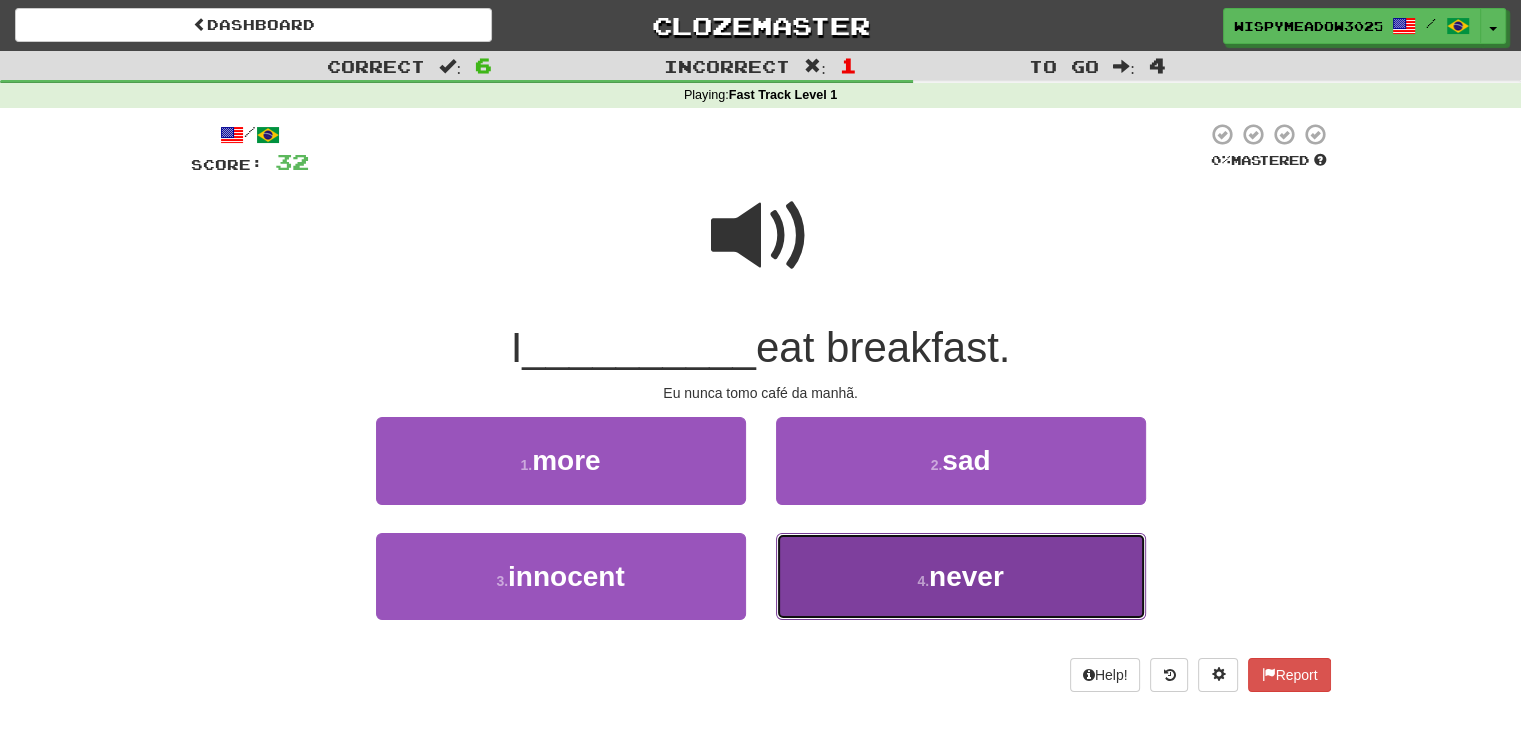 click on "never" at bounding box center (966, 576) 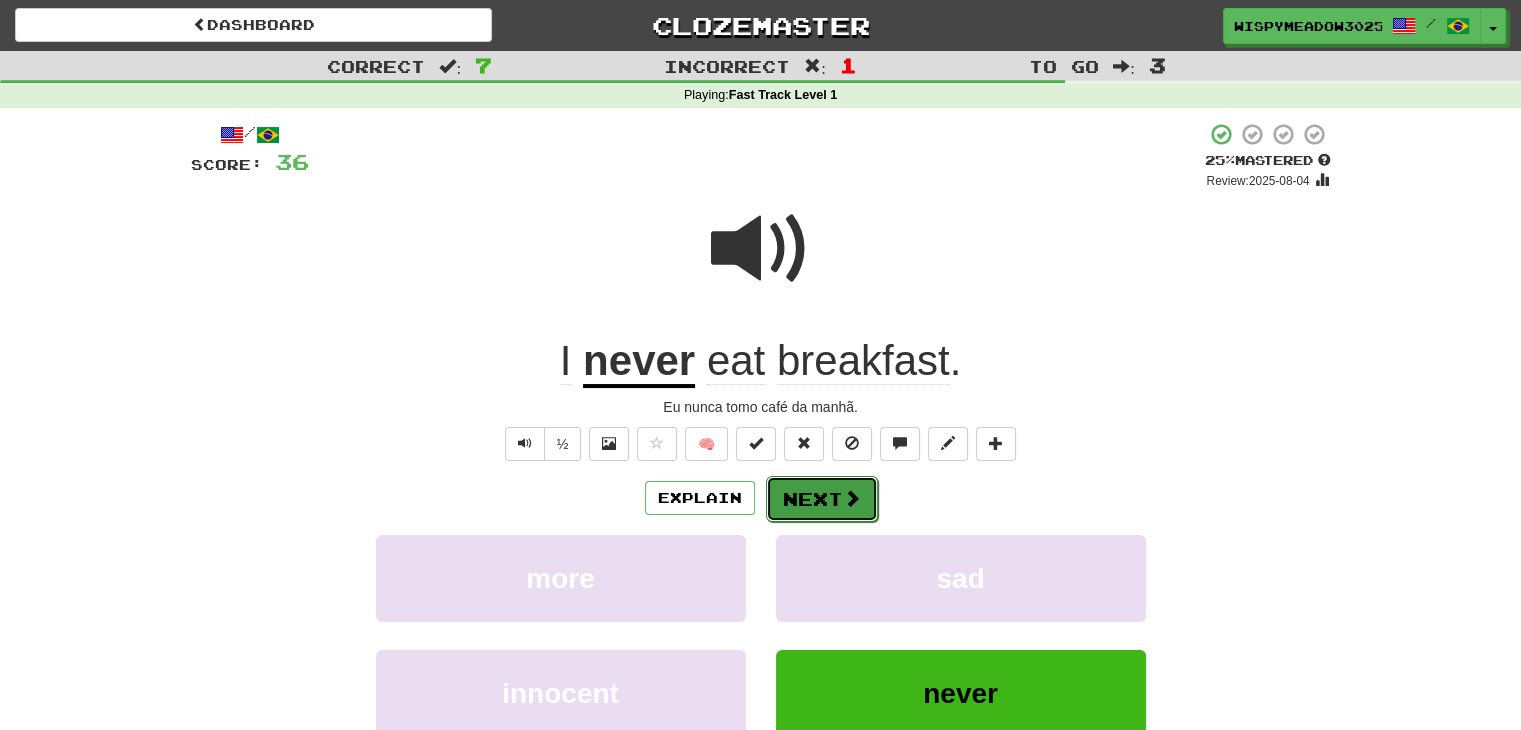 click on "Next" at bounding box center [822, 499] 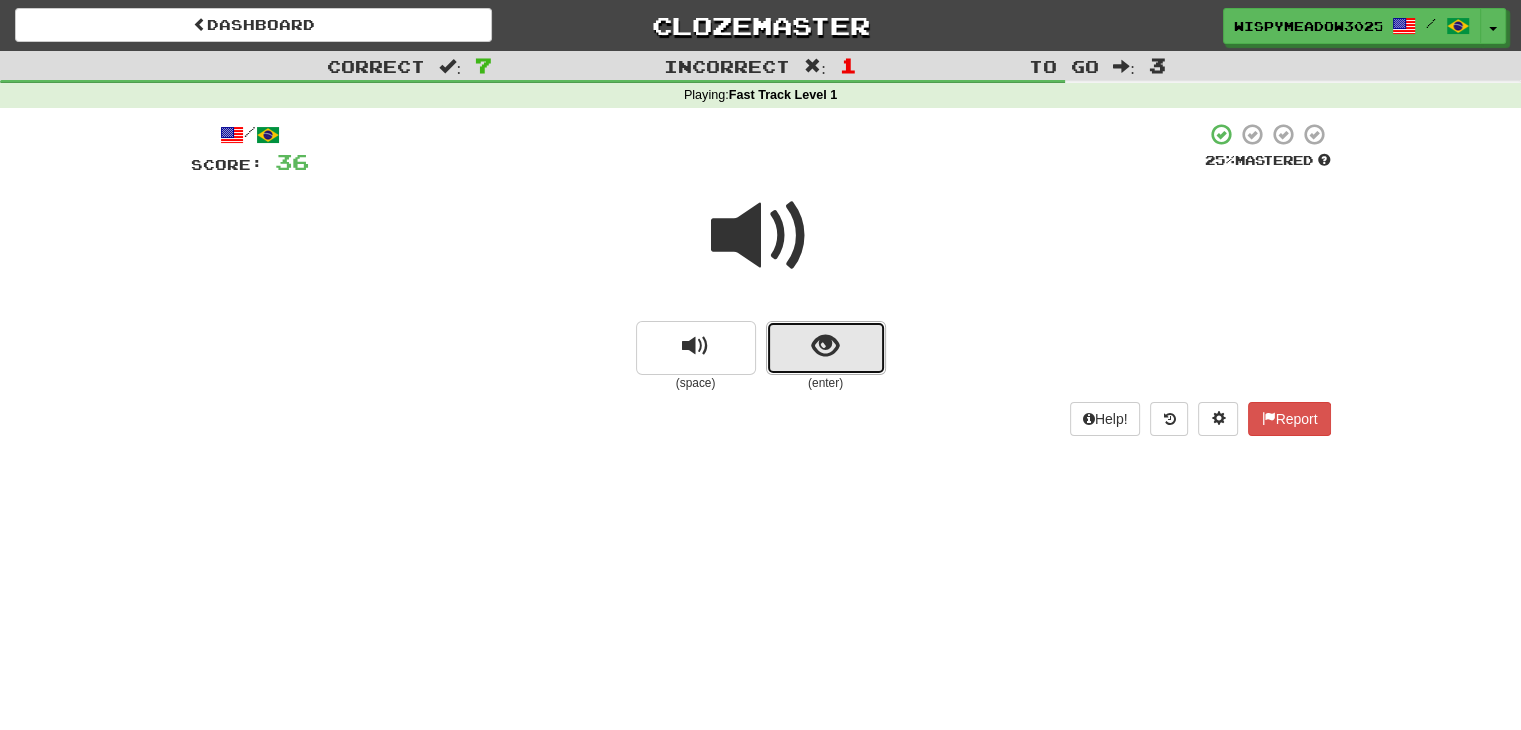 click at bounding box center (826, 348) 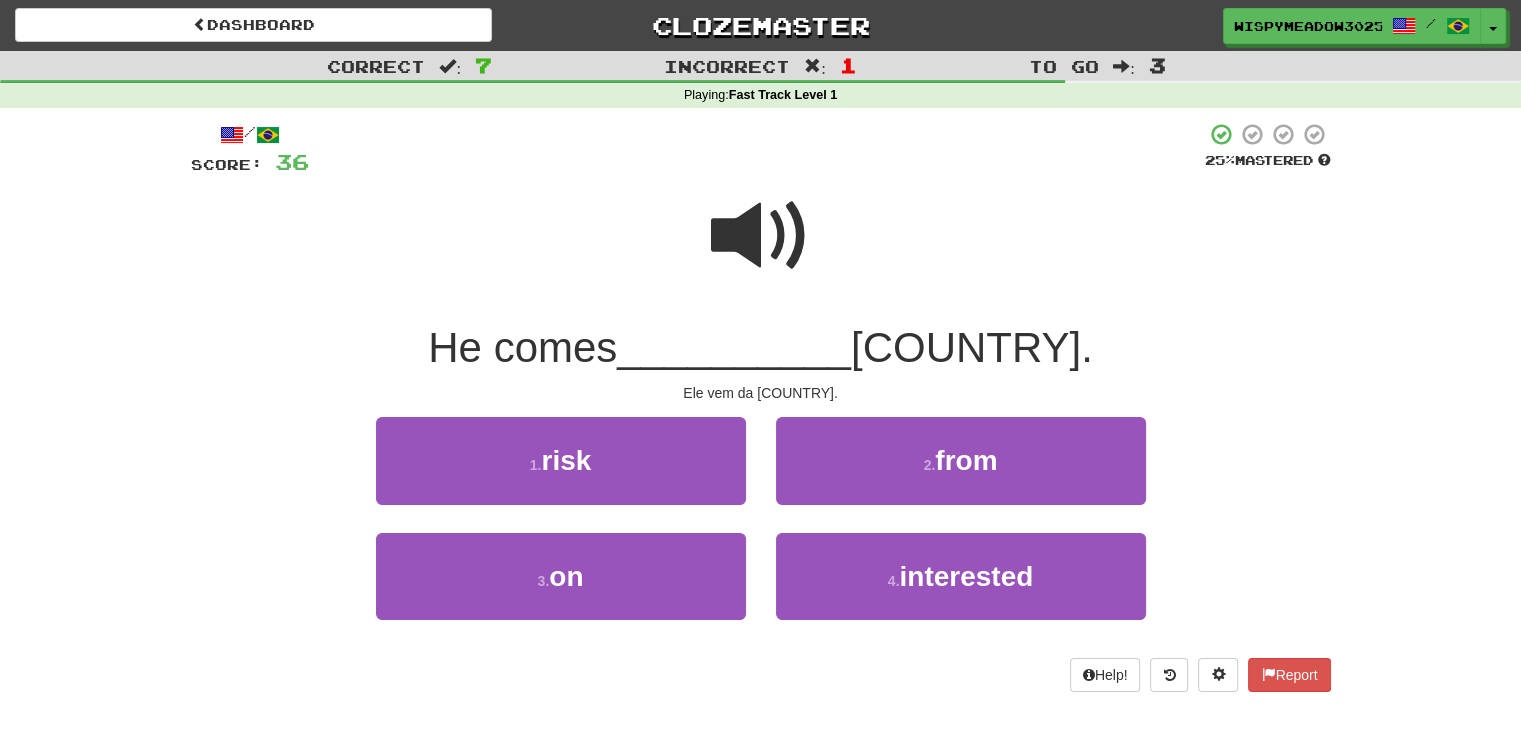 click at bounding box center [761, 249] 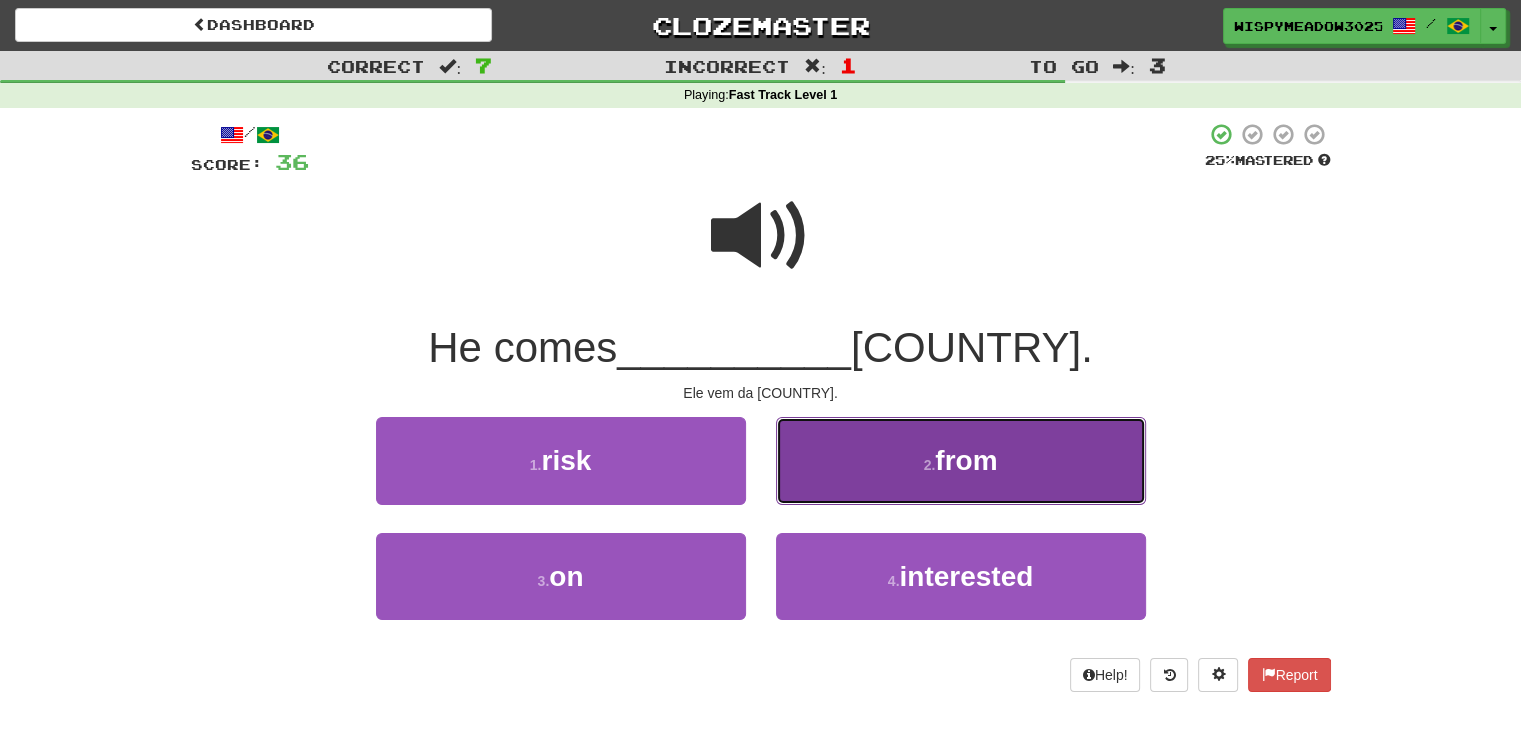 click on "2 .  from" at bounding box center (961, 460) 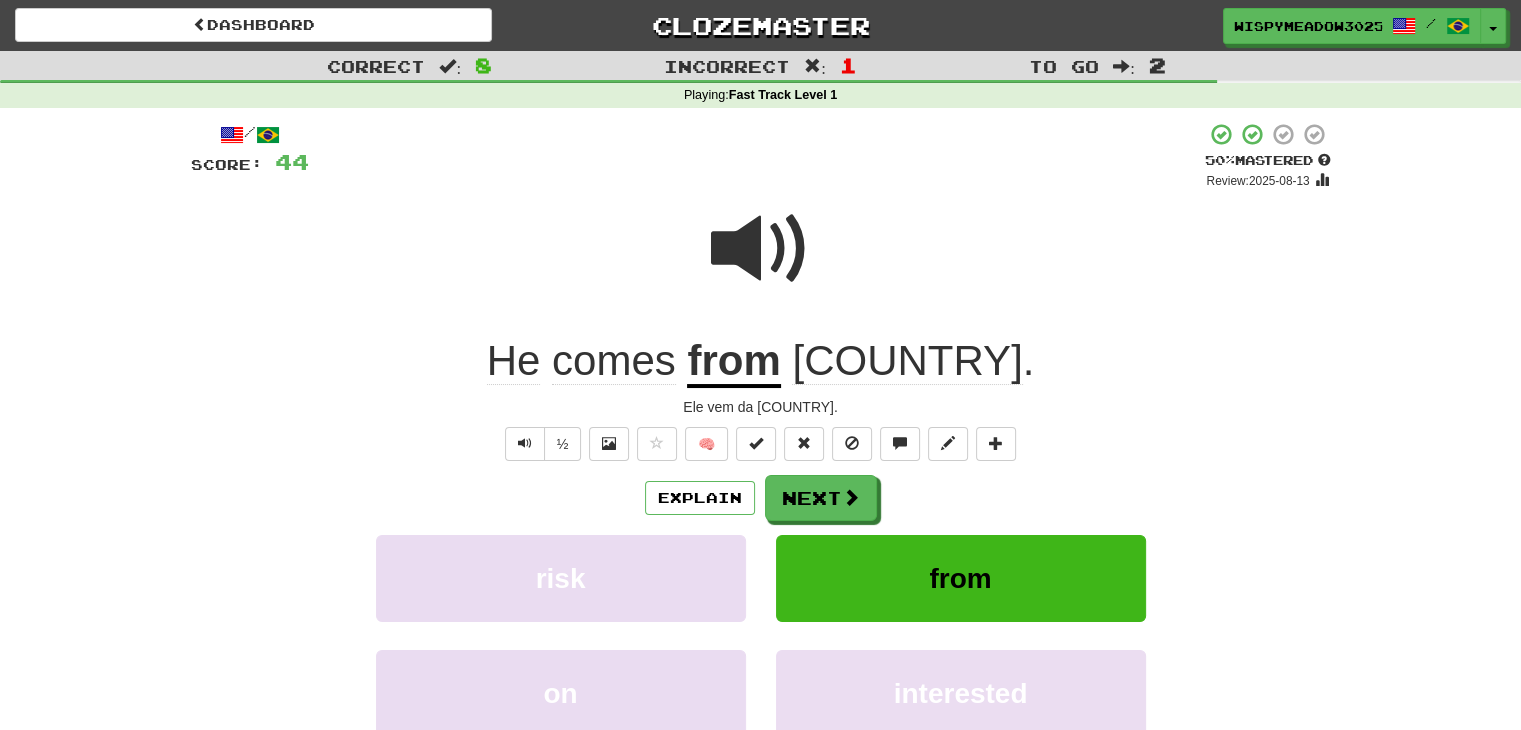 click at bounding box center (761, 249) 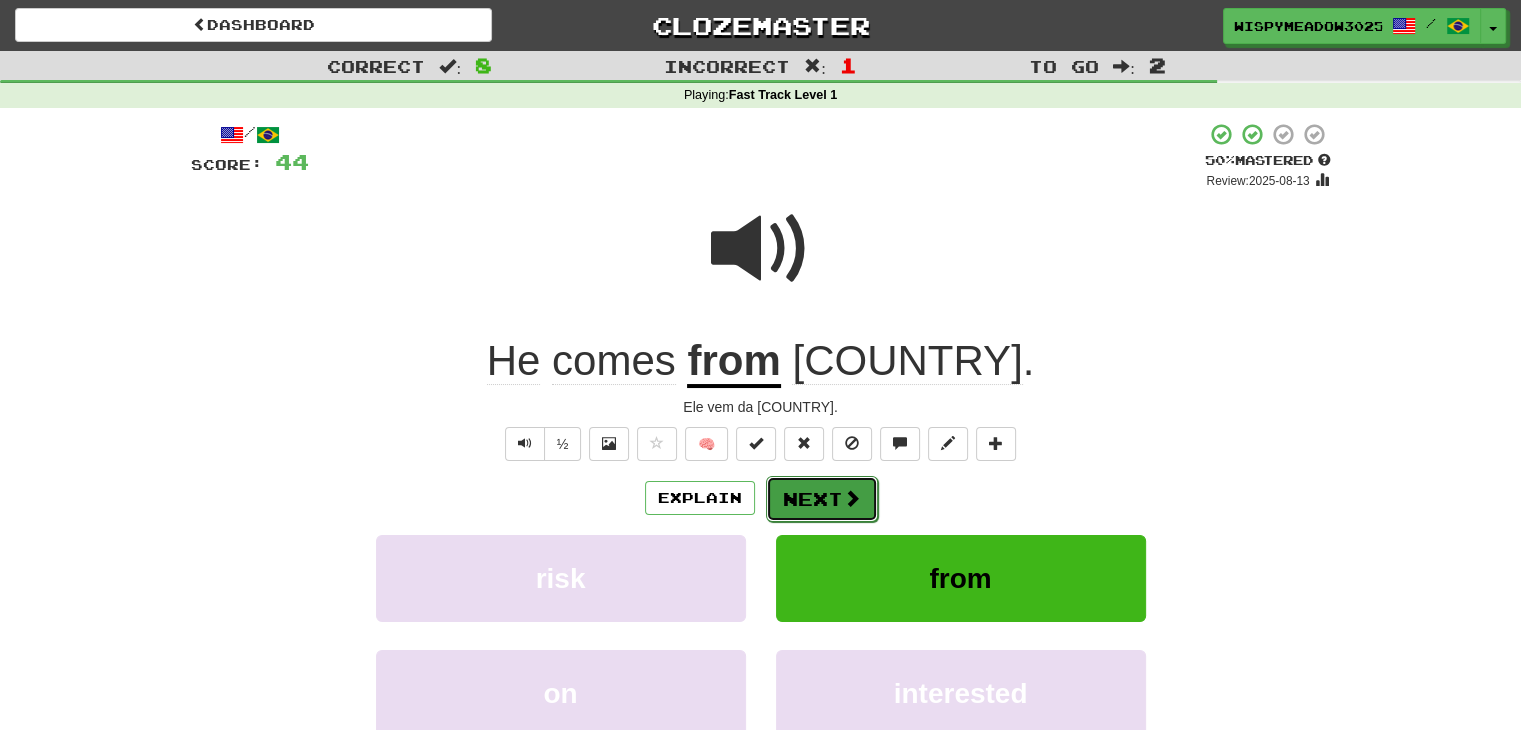 click on "Next" at bounding box center [822, 499] 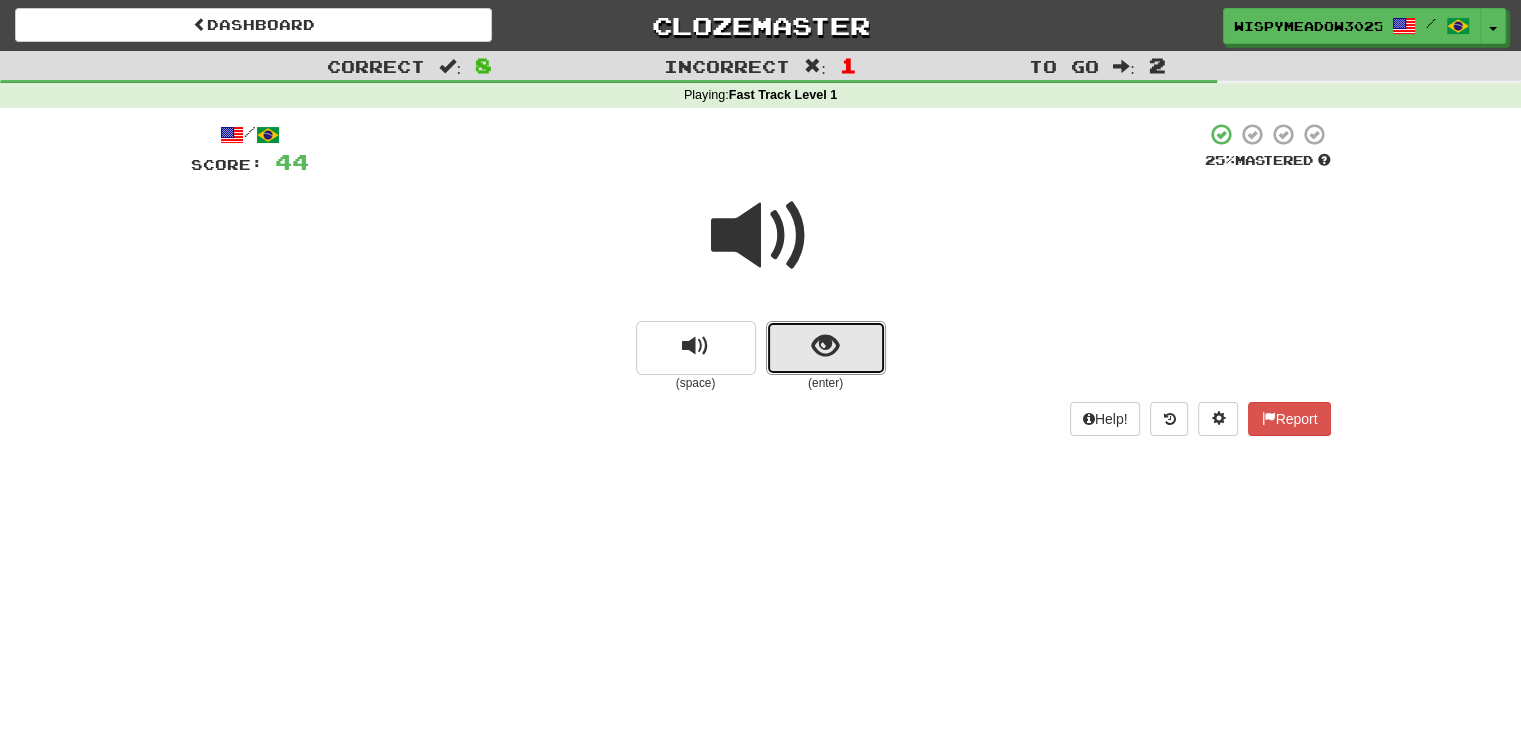 click at bounding box center (826, 348) 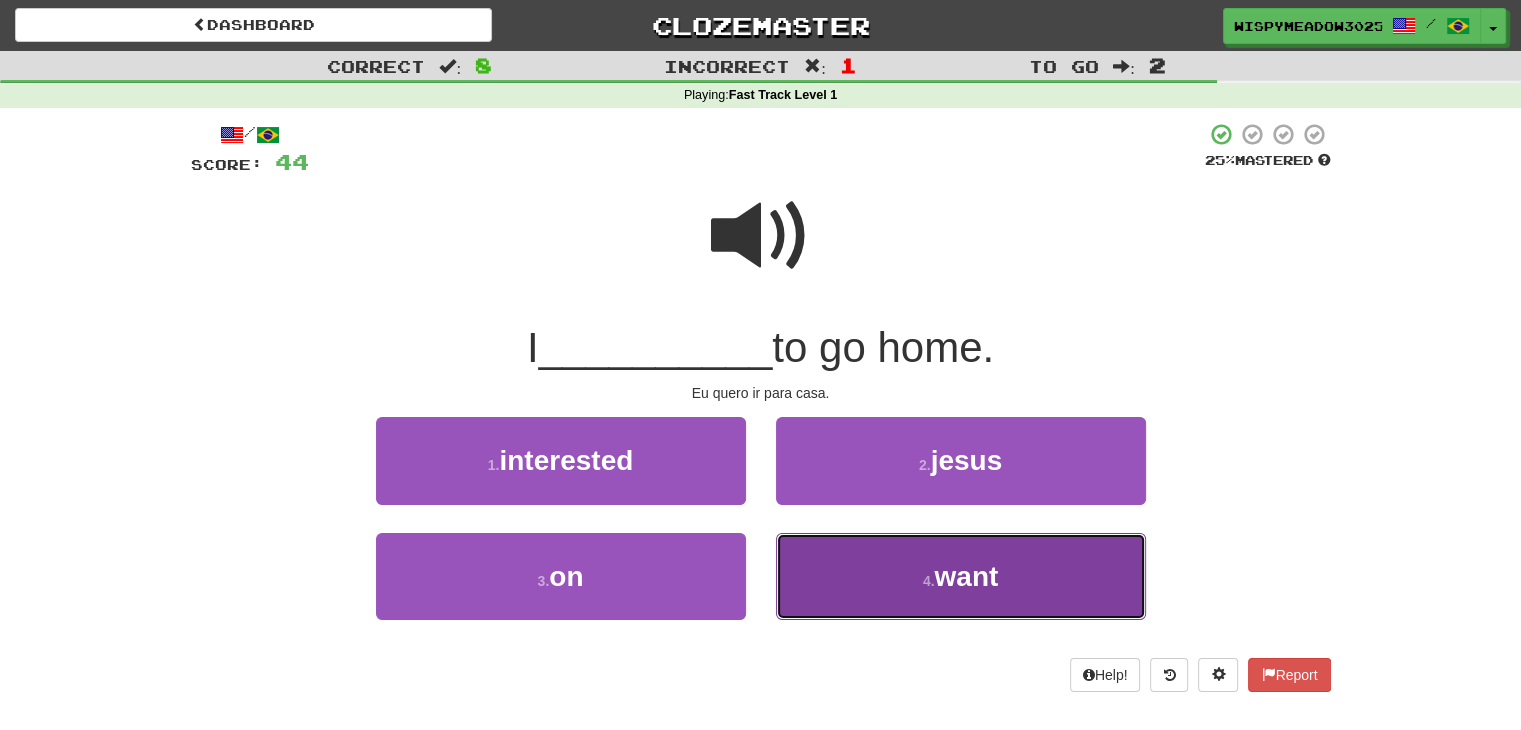 click on "4 .  want" at bounding box center (961, 576) 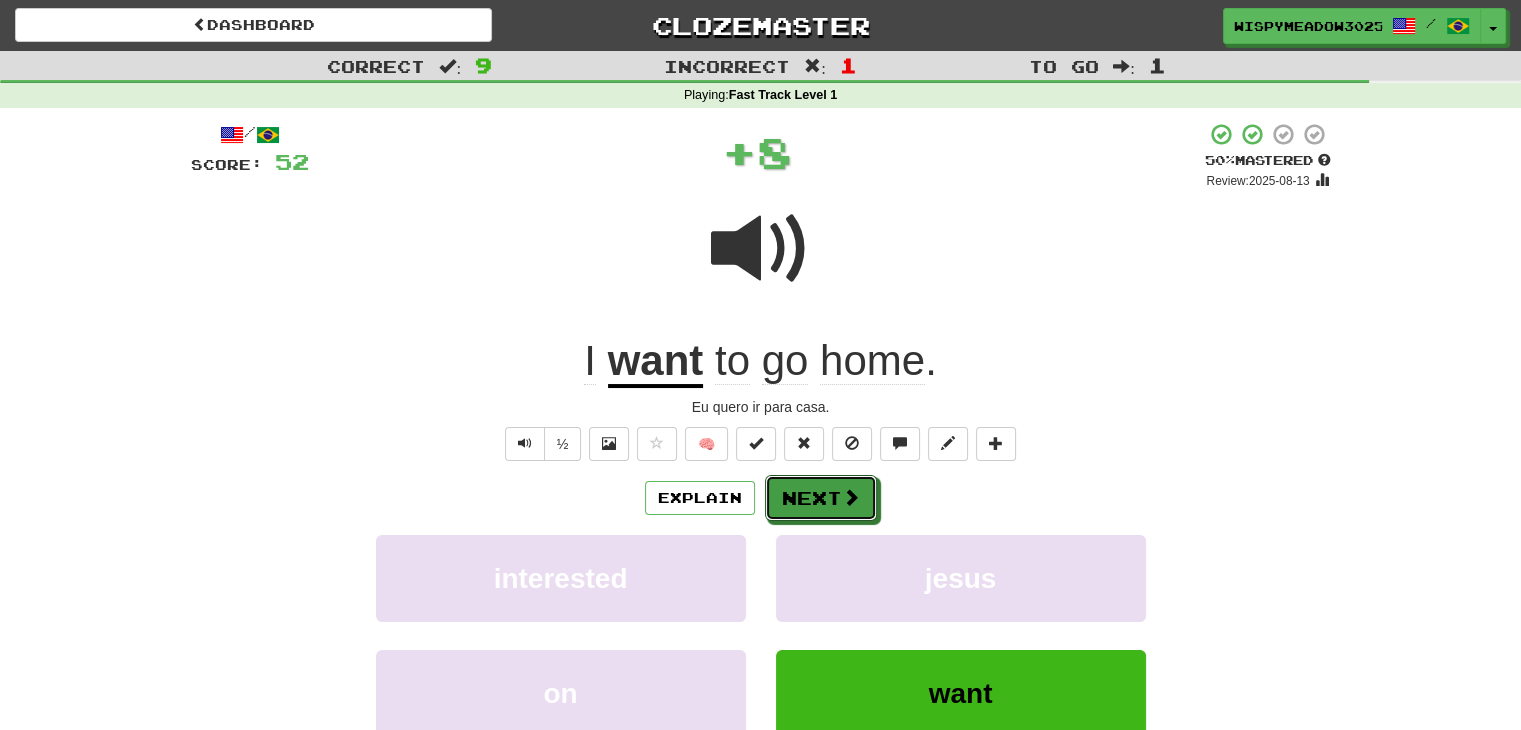 click on "Next" at bounding box center [821, 498] 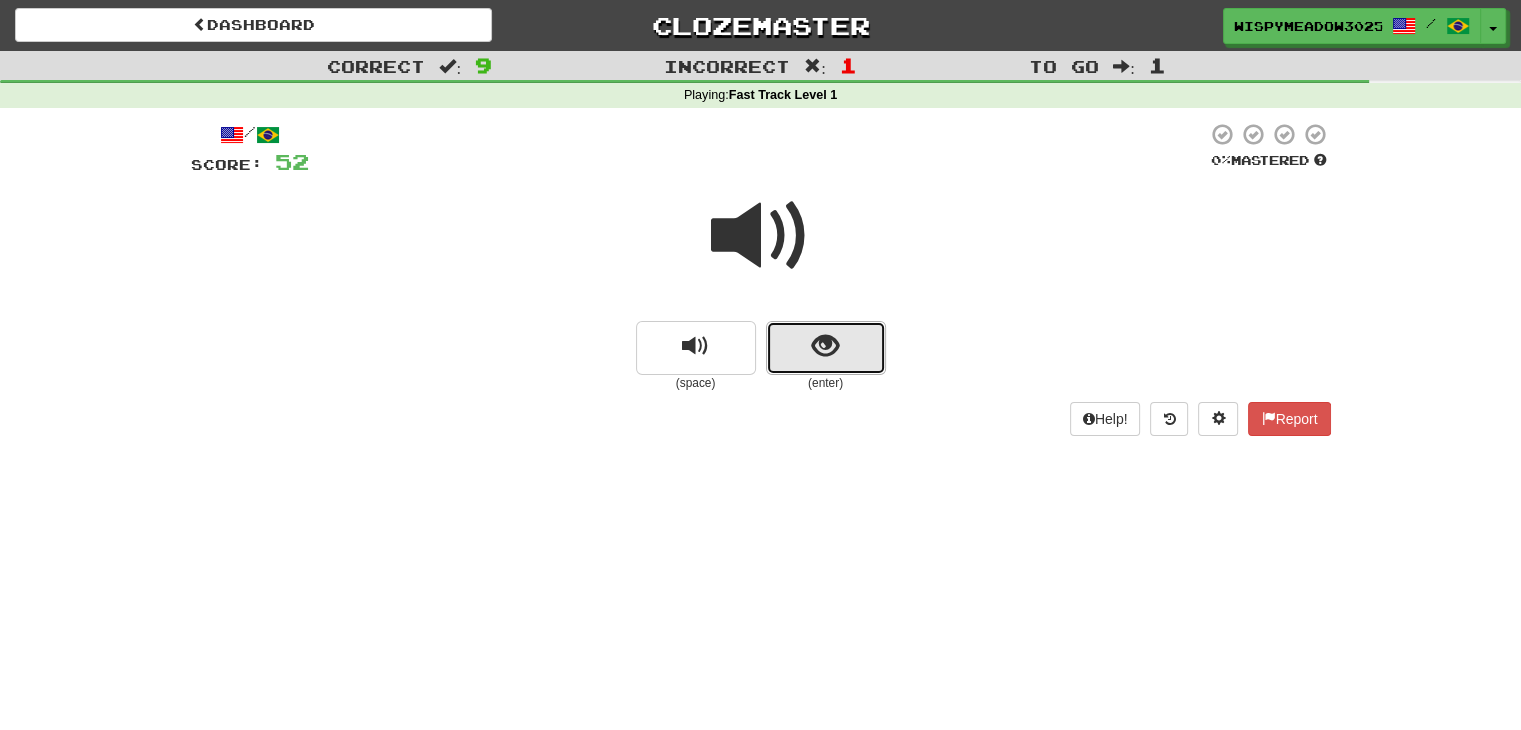 click at bounding box center [826, 348] 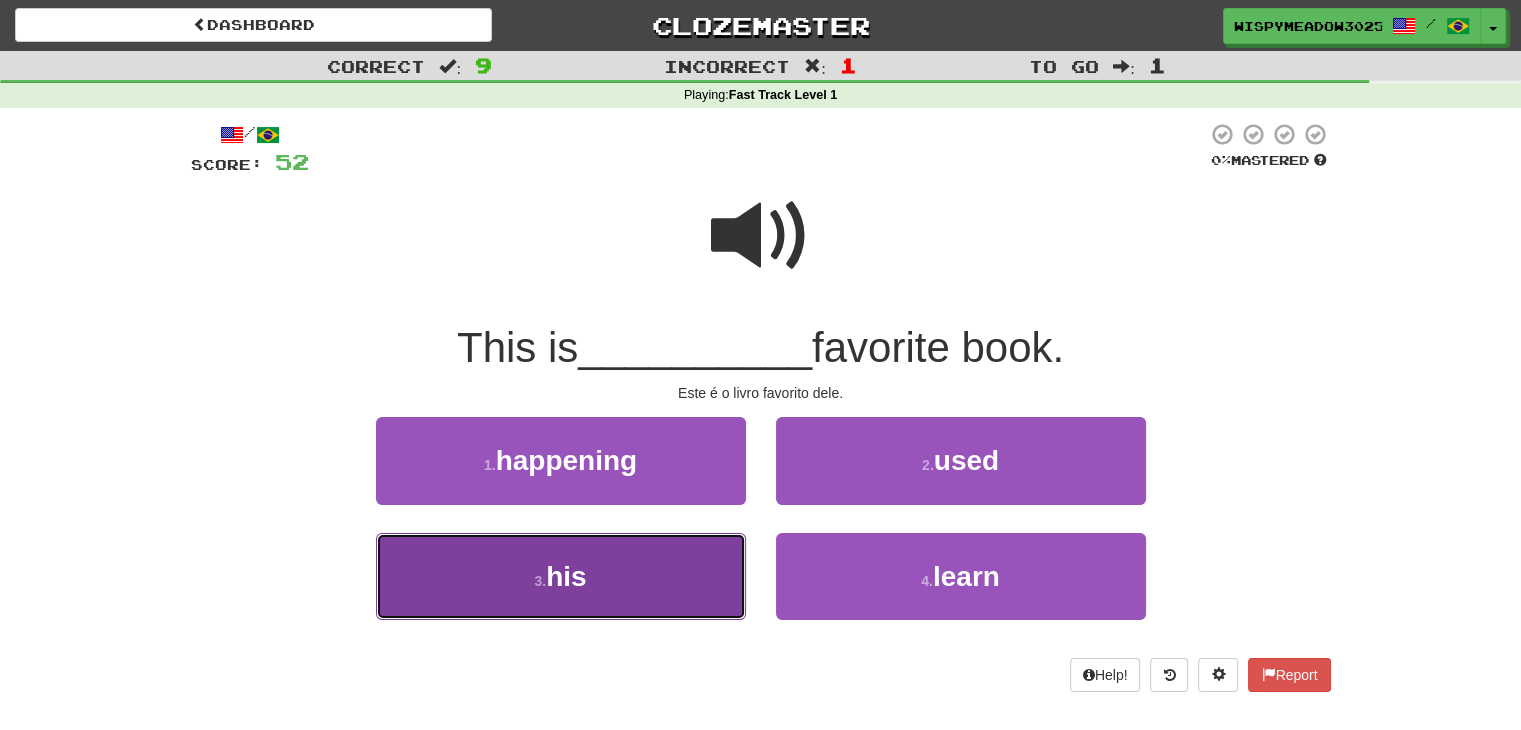 click on "3 .  his" at bounding box center [561, 576] 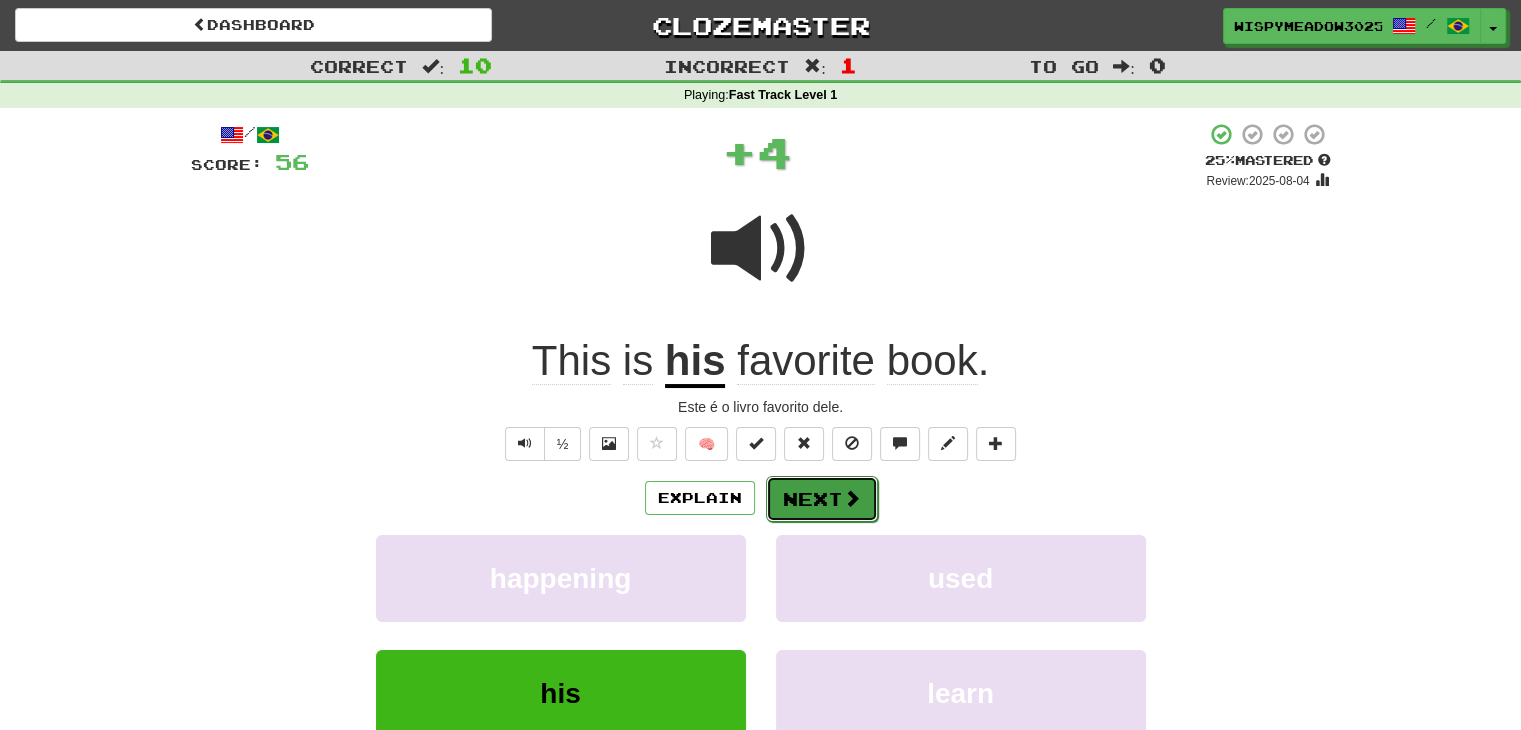 click on "Next" at bounding box center (822, 499) 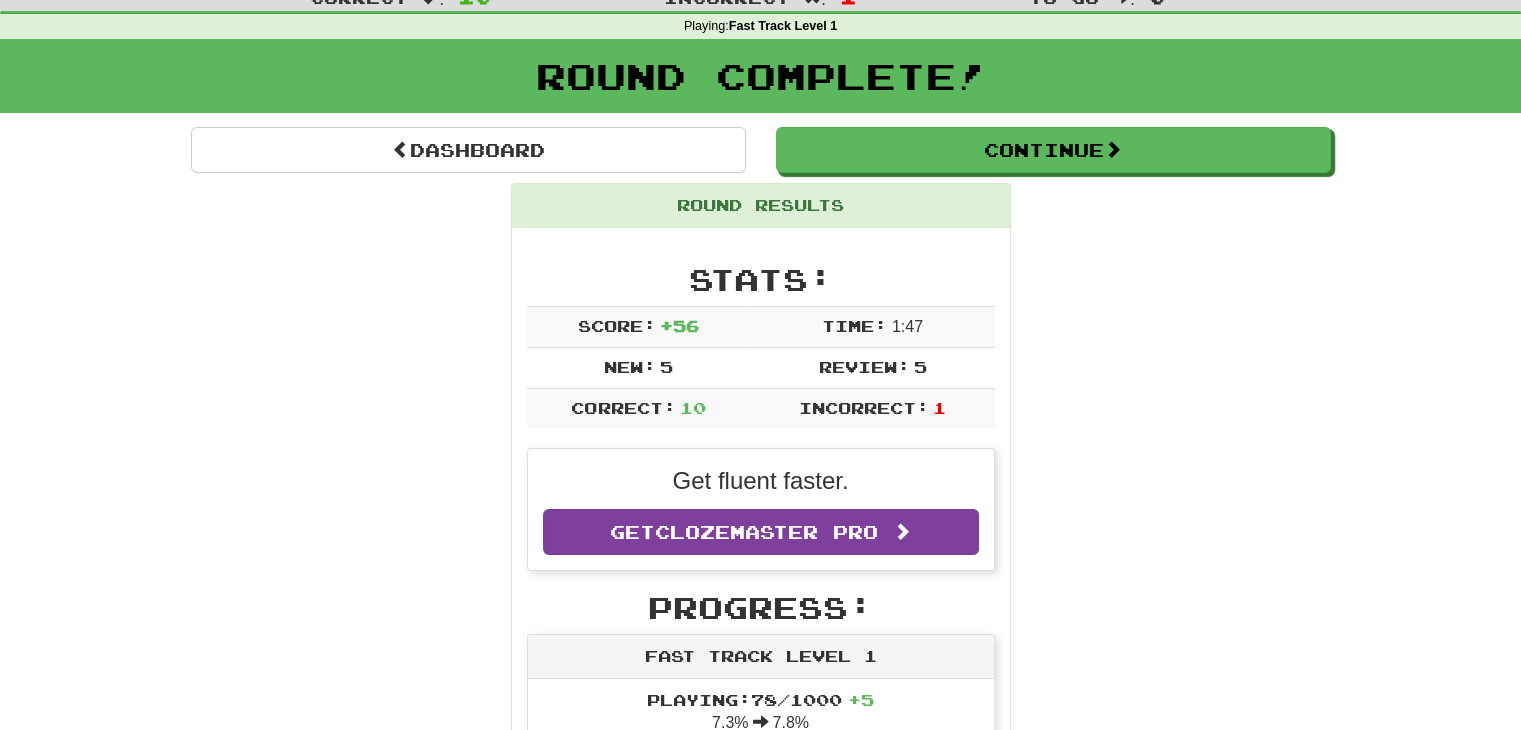 scroll, scrollTop: 100, scrollLeft: 0, axis: vertical 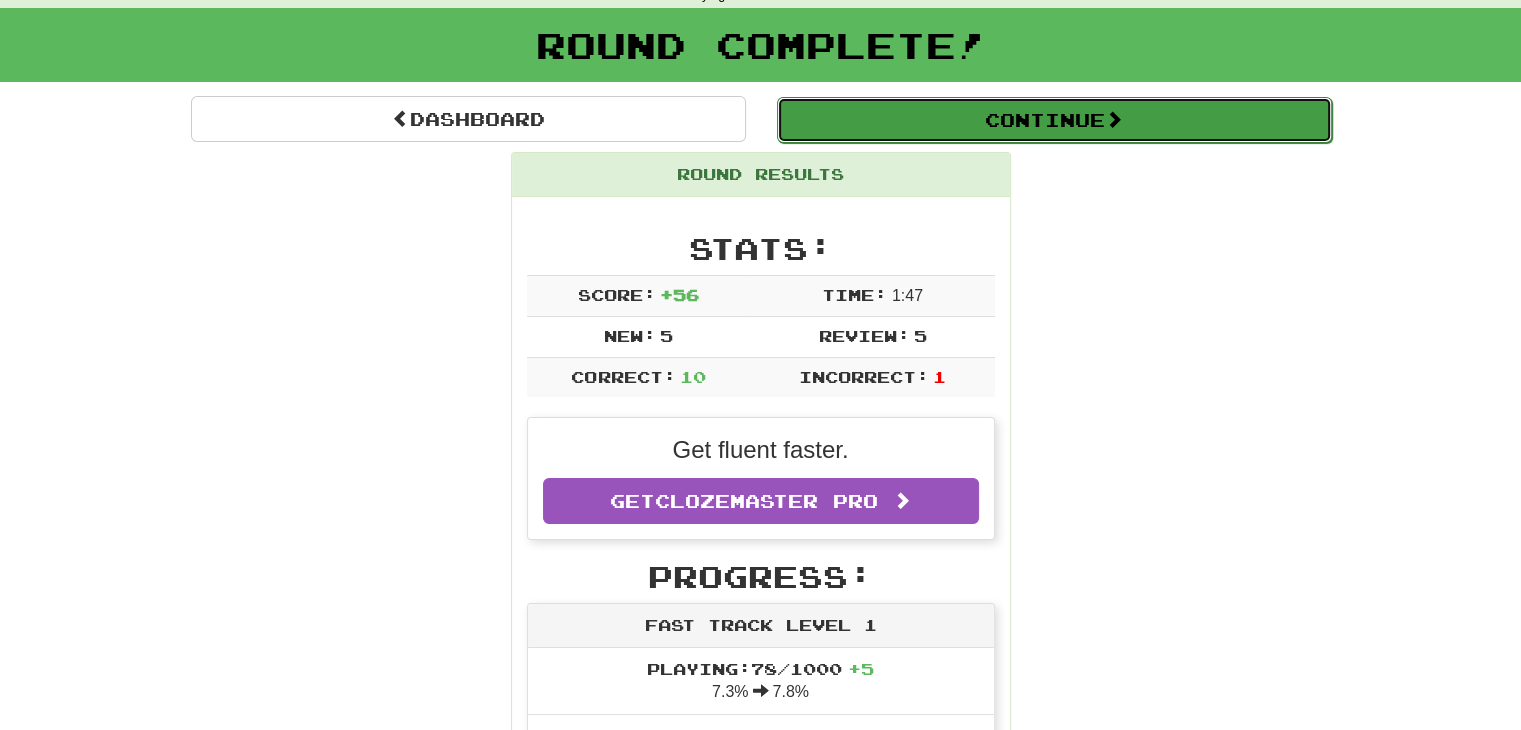 click on "Continue" at bounding box center (1054, 120) 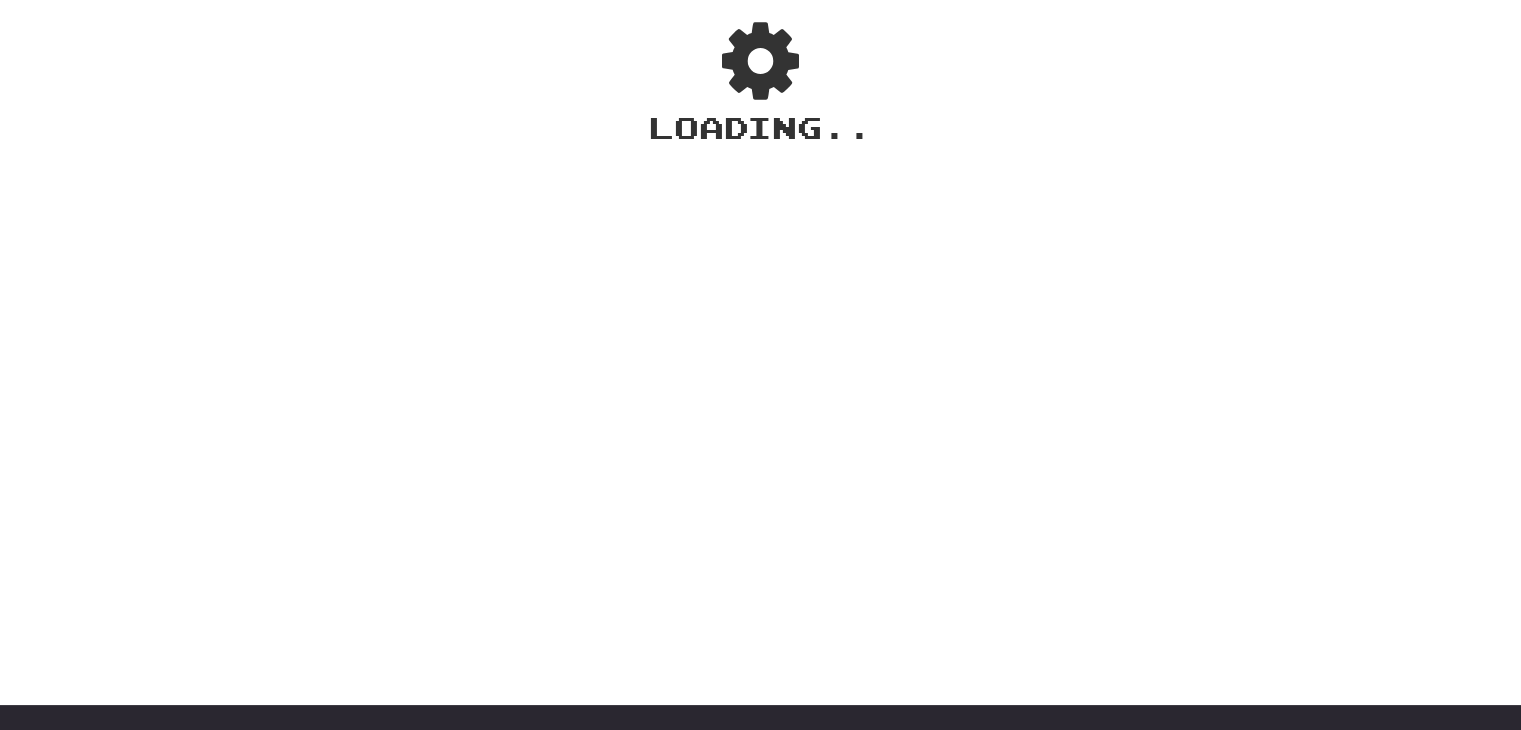 scroll, scrollTop: 40, scrollLeft: 0, axis: vertical 